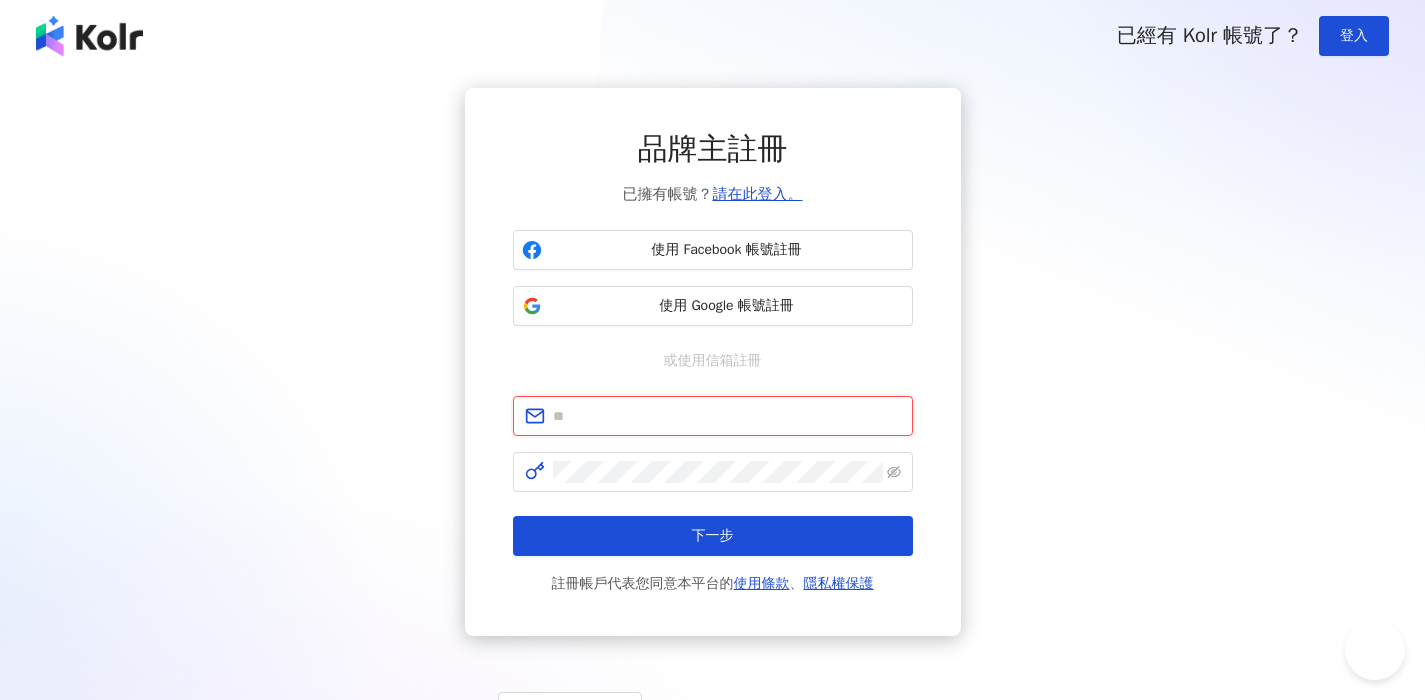 scroll, scrollTop: 0, scrollLeft: 0, axis: both 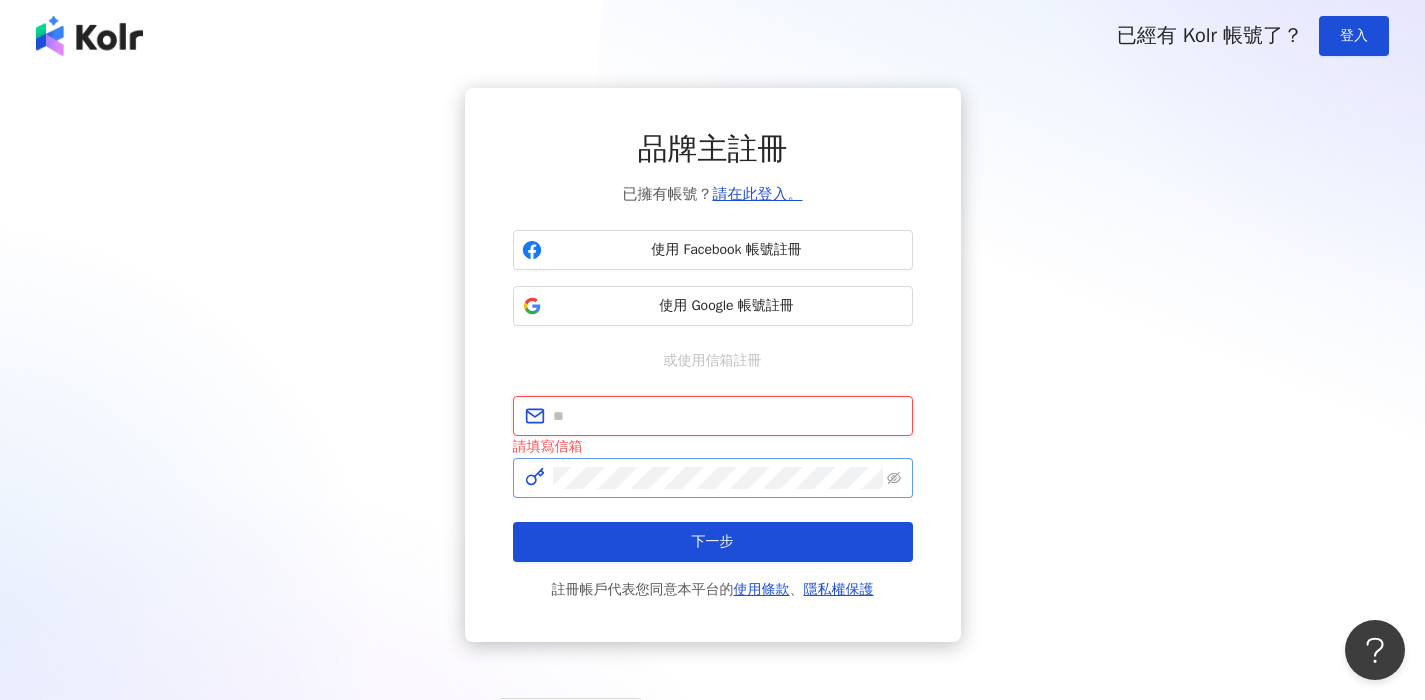 paste on "**********" 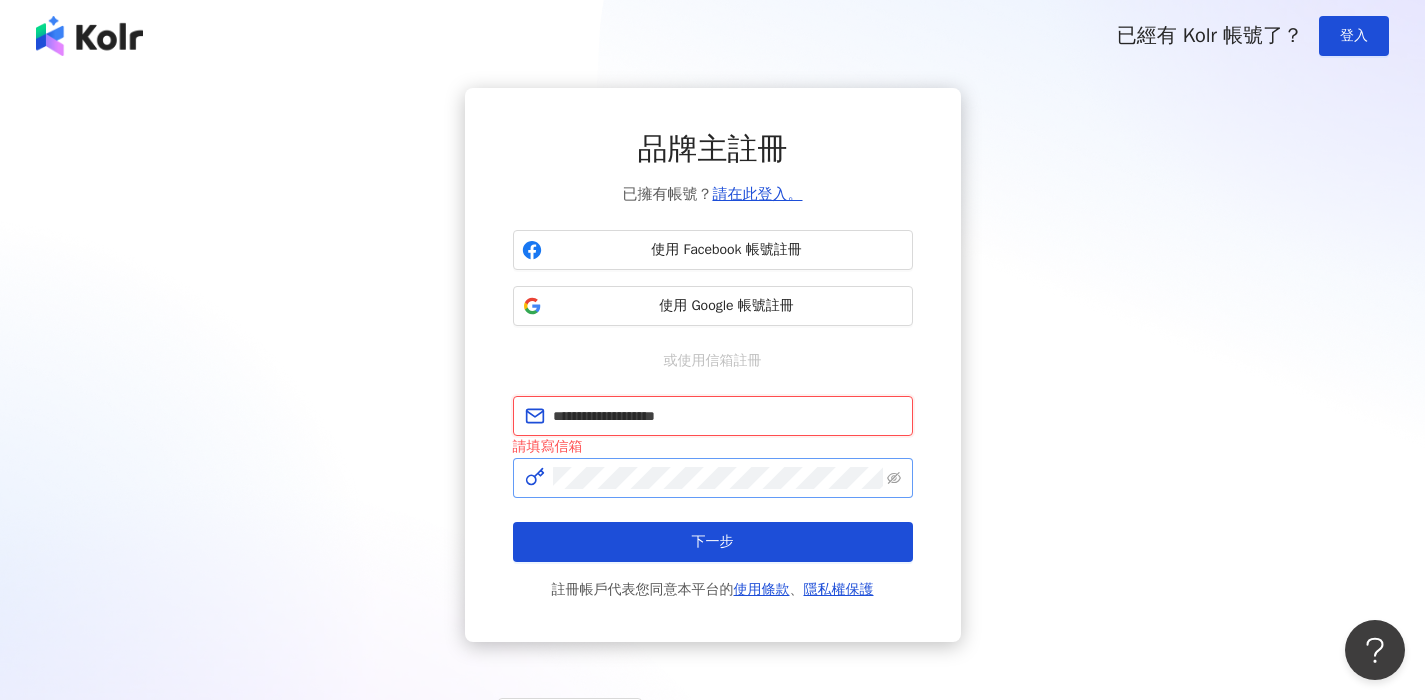 type on "**********" 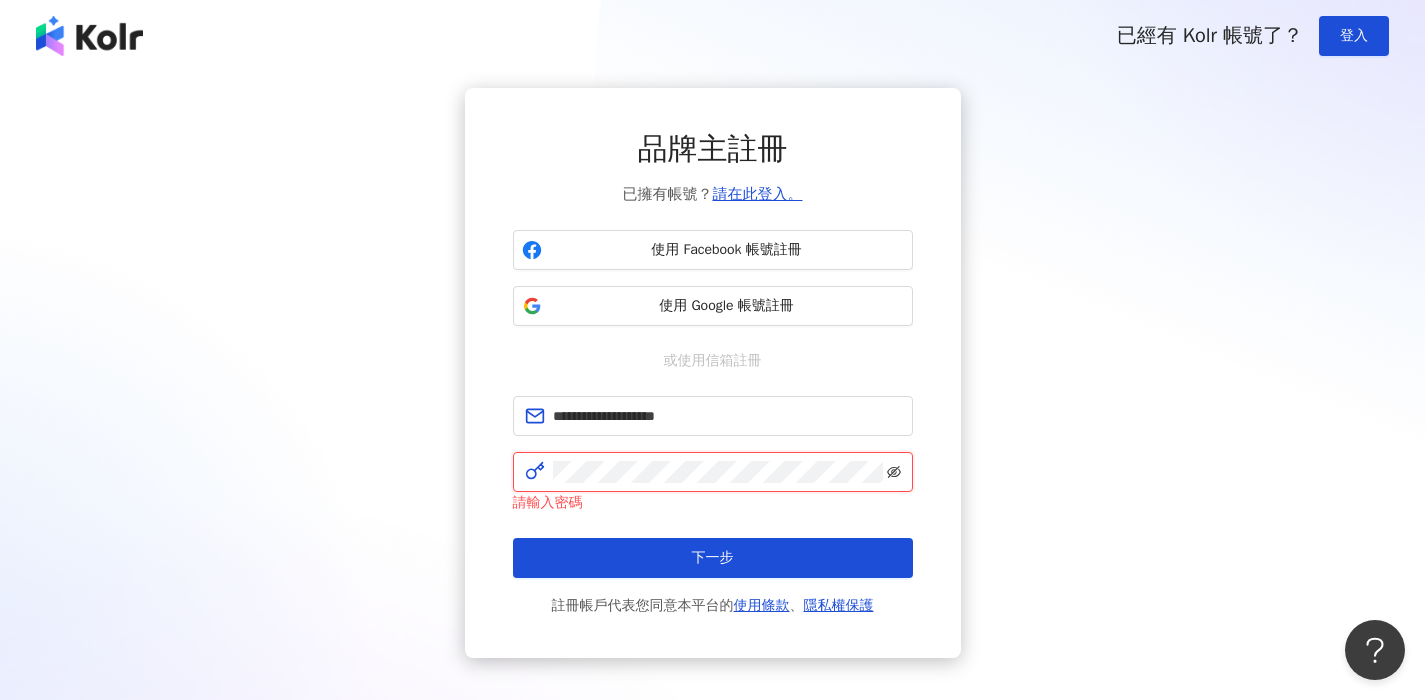 click 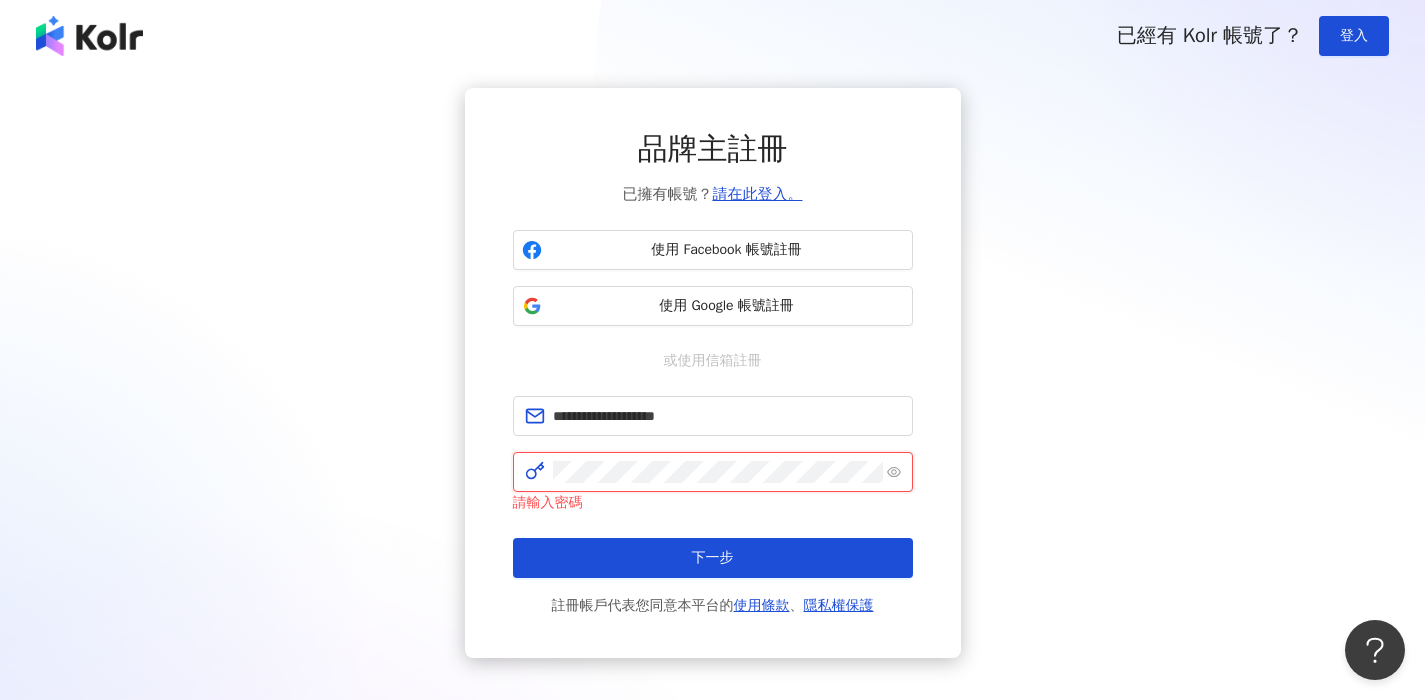 click 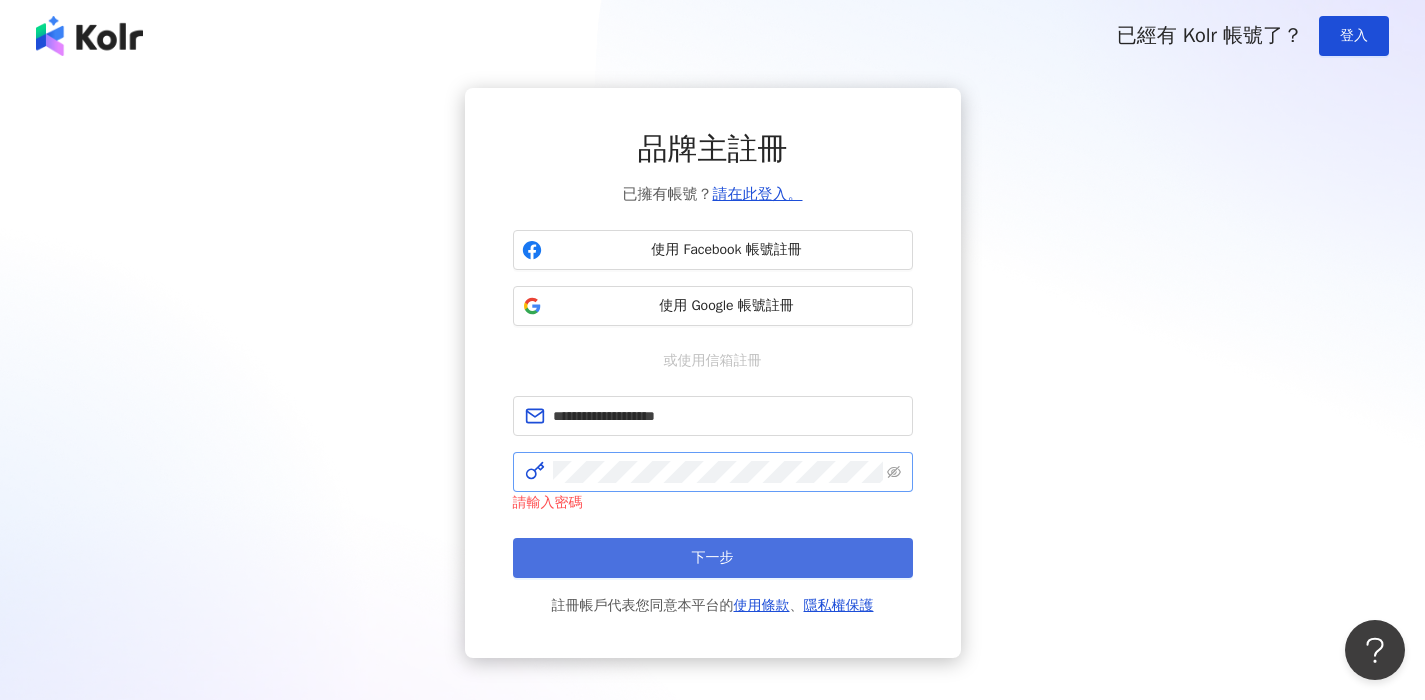 click on "下一步" at bounding box center (713, 558) 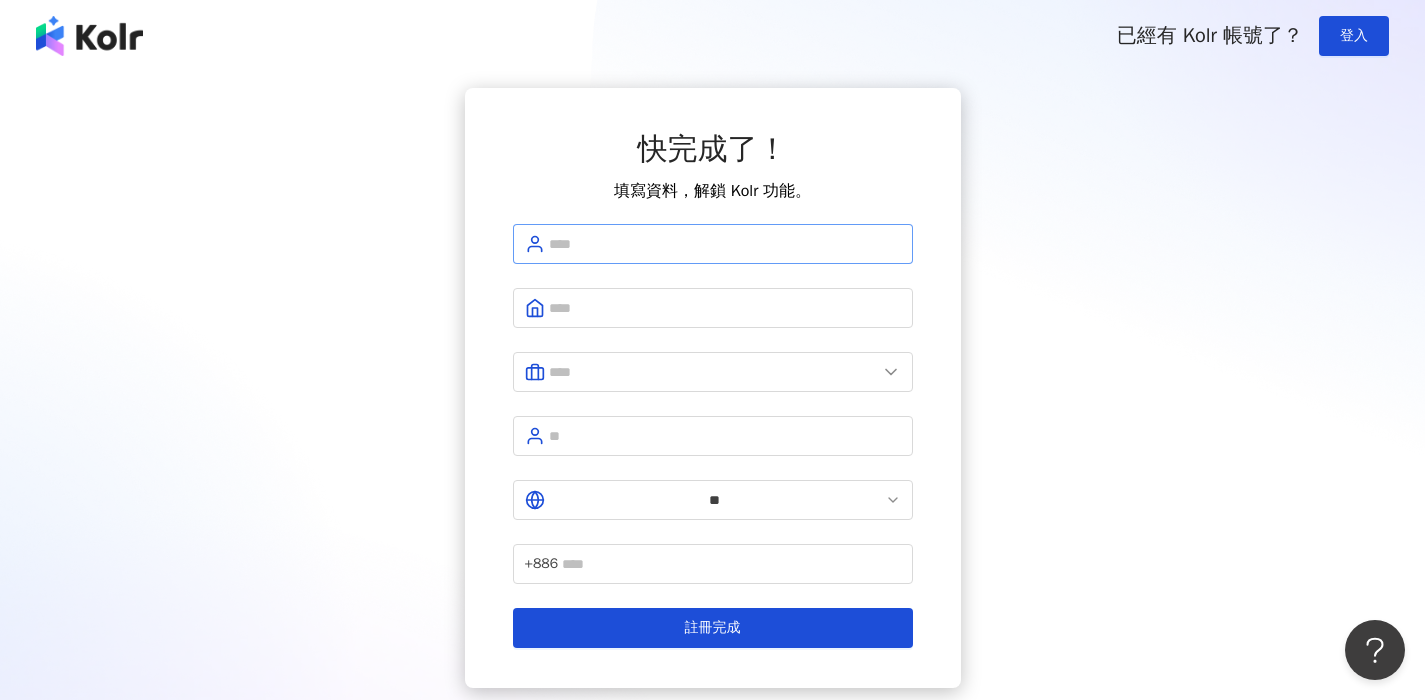 click at bounding box center [713, 244] 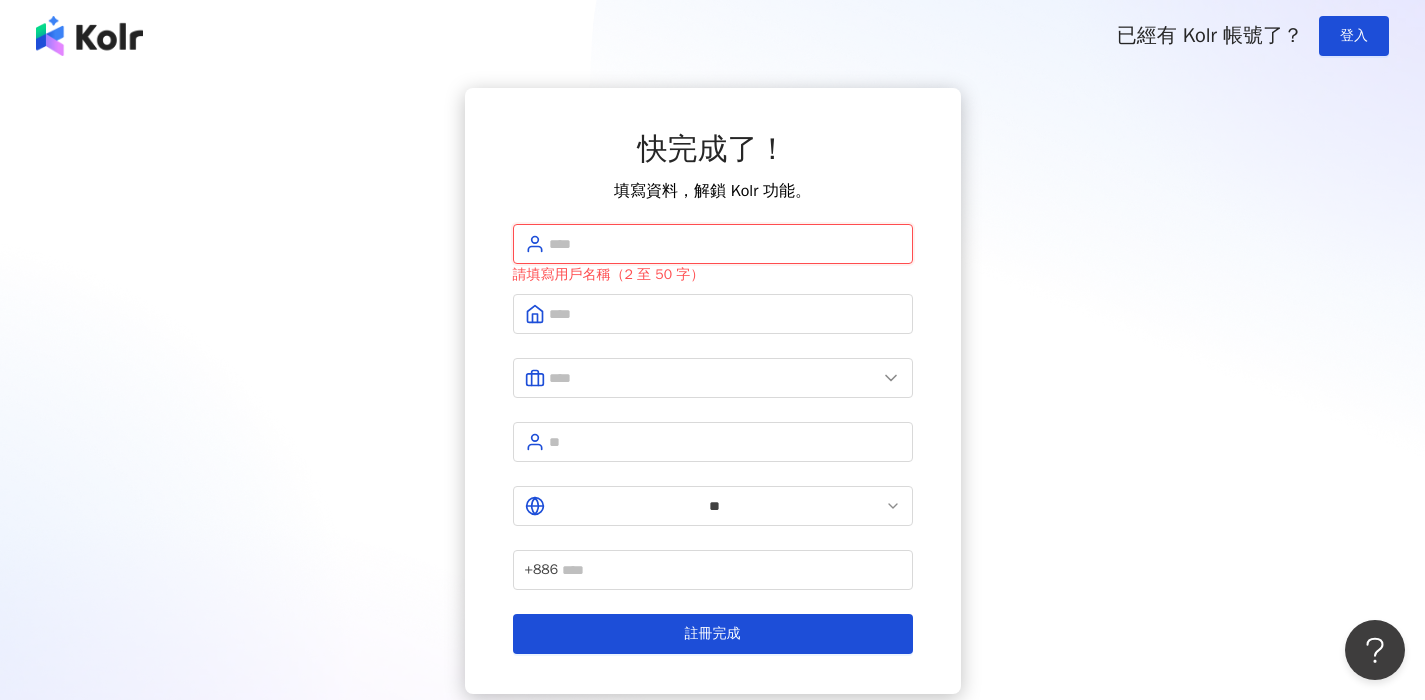 click at bounding box center [725, 244] 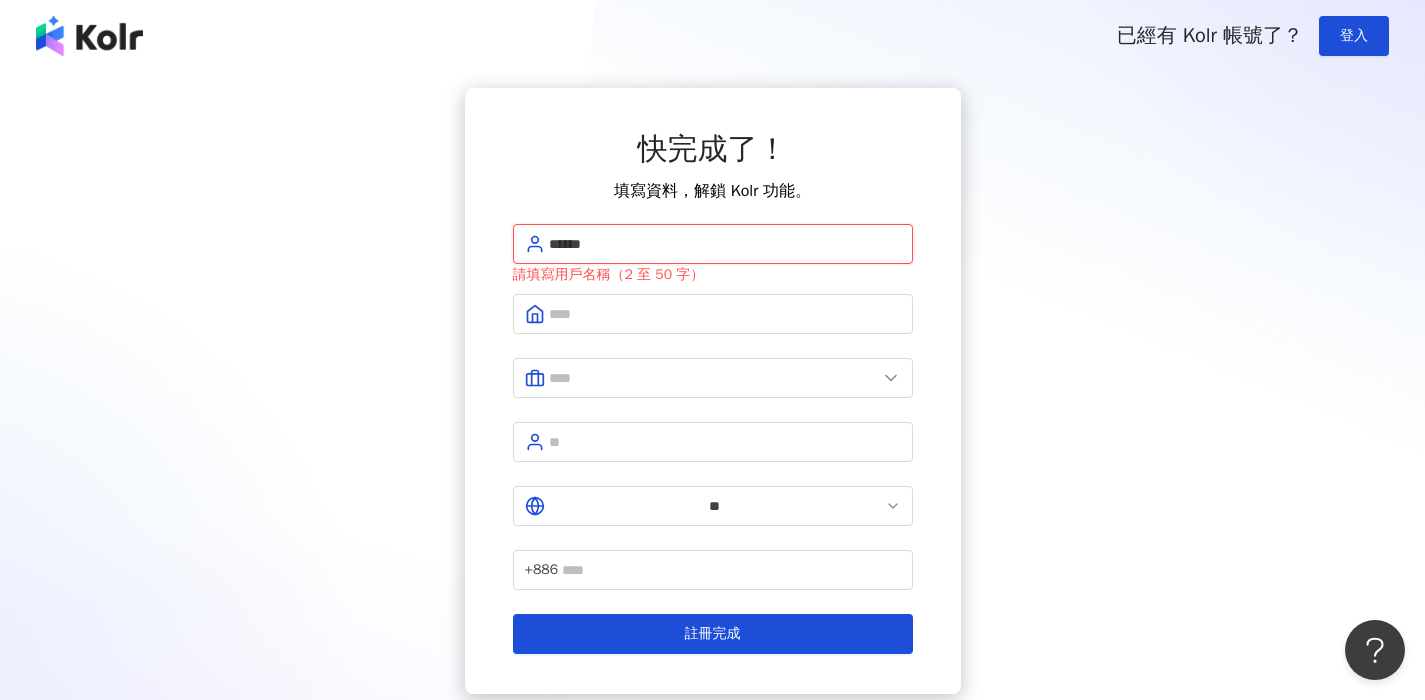 type on "******" 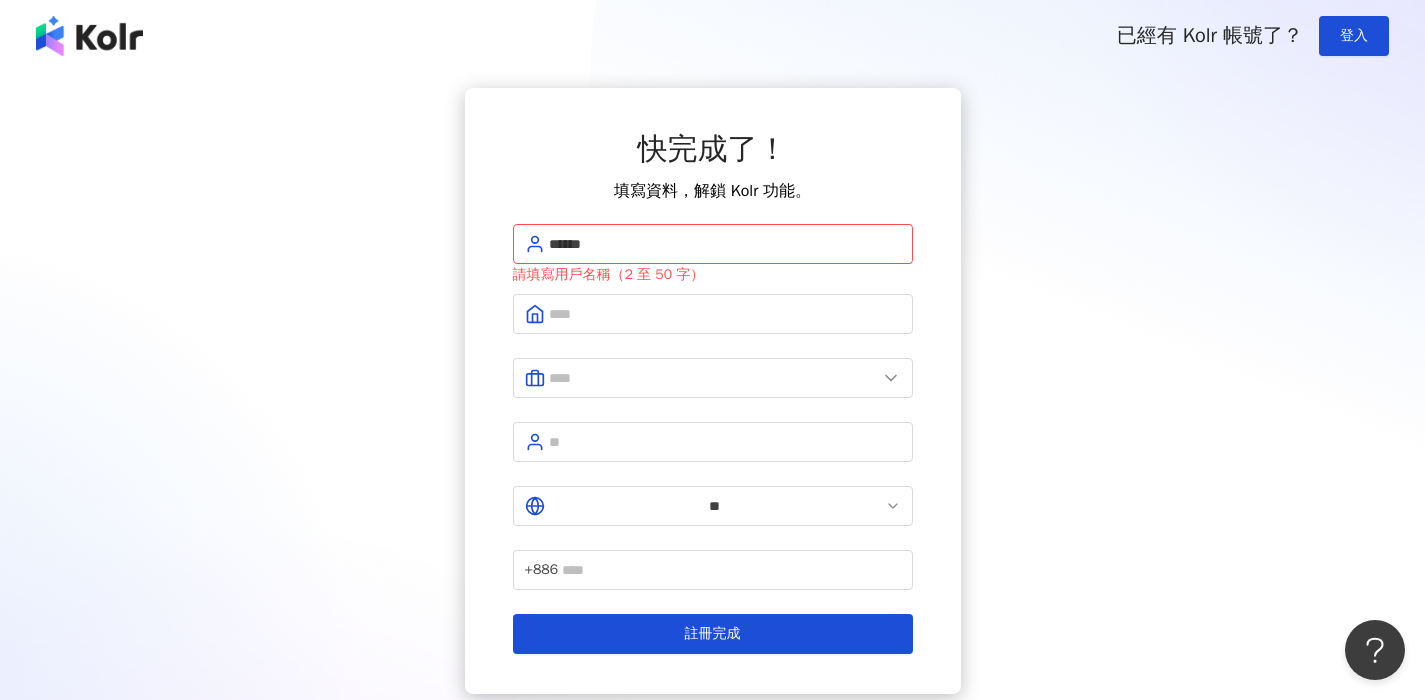 click on "快完成了！ 填寫資料，解鎖 Kolr 功能。" at bounding box center [713, 164] 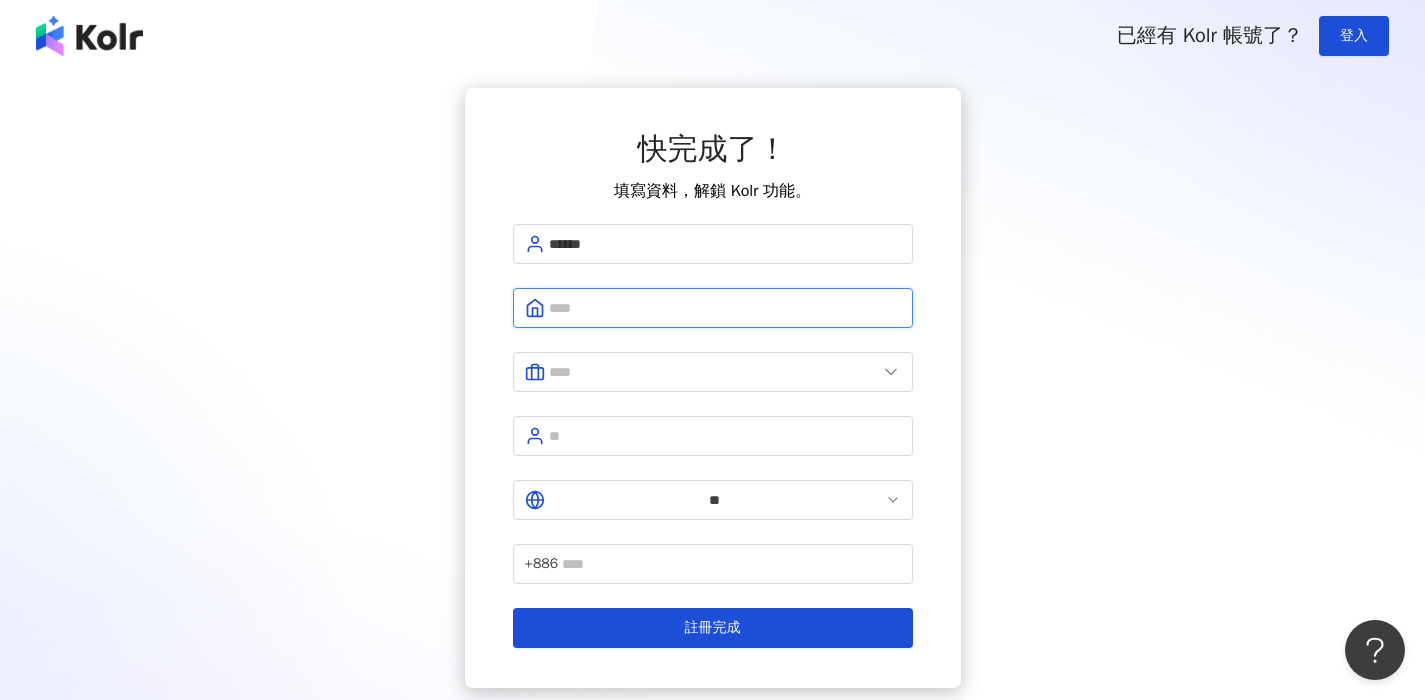 click at bounding box center [725, 308] 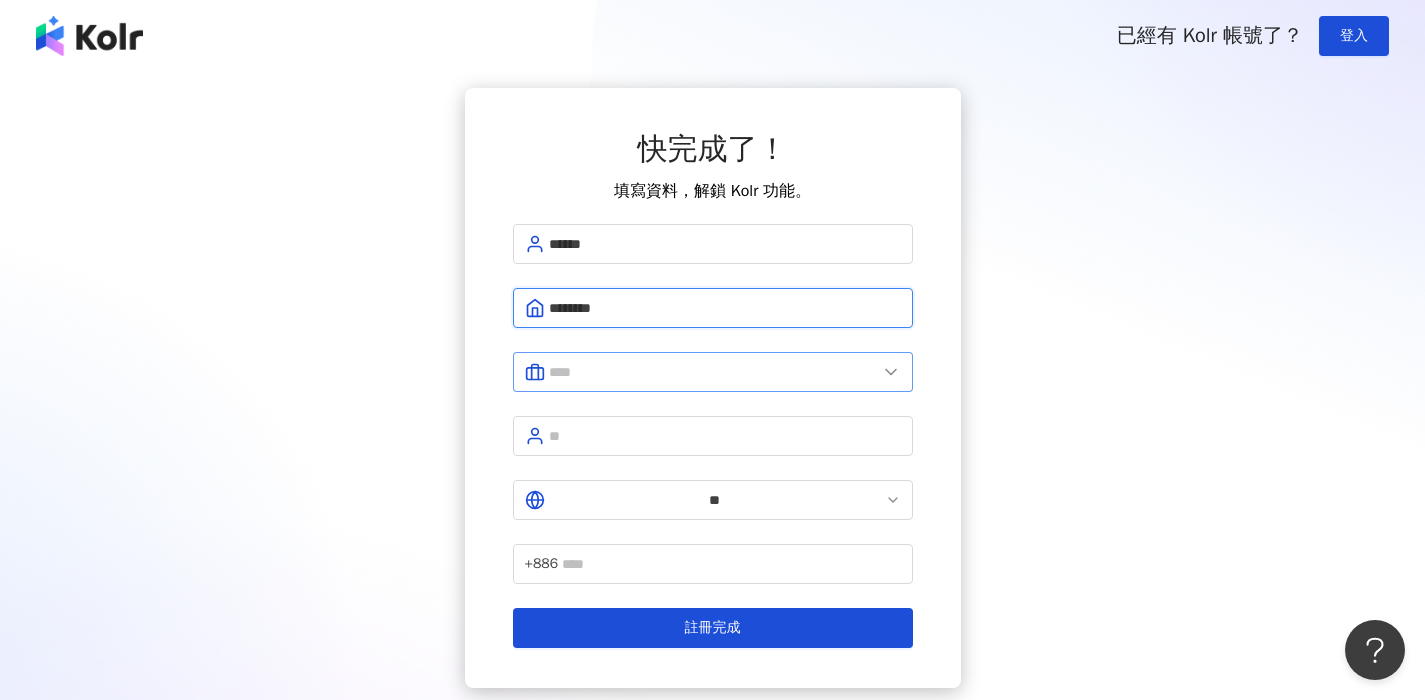 type on "********" 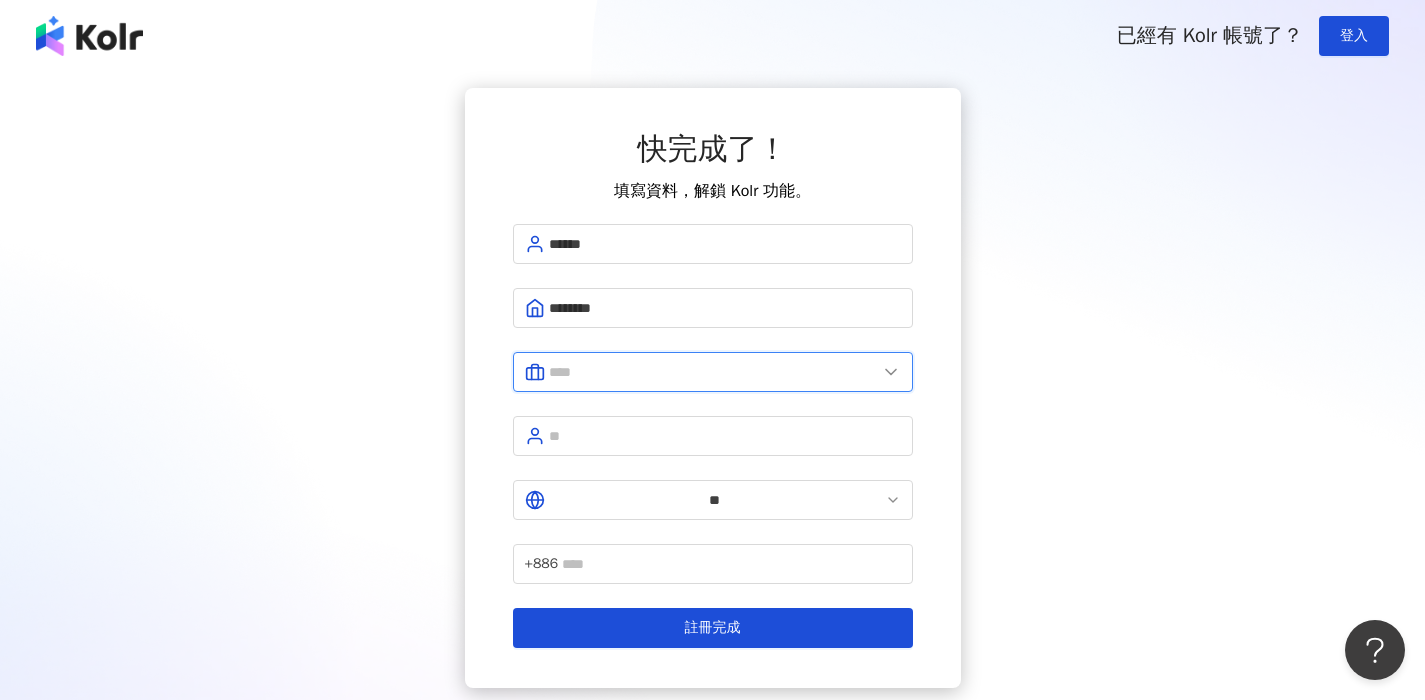click at bounding box center [713, 372] 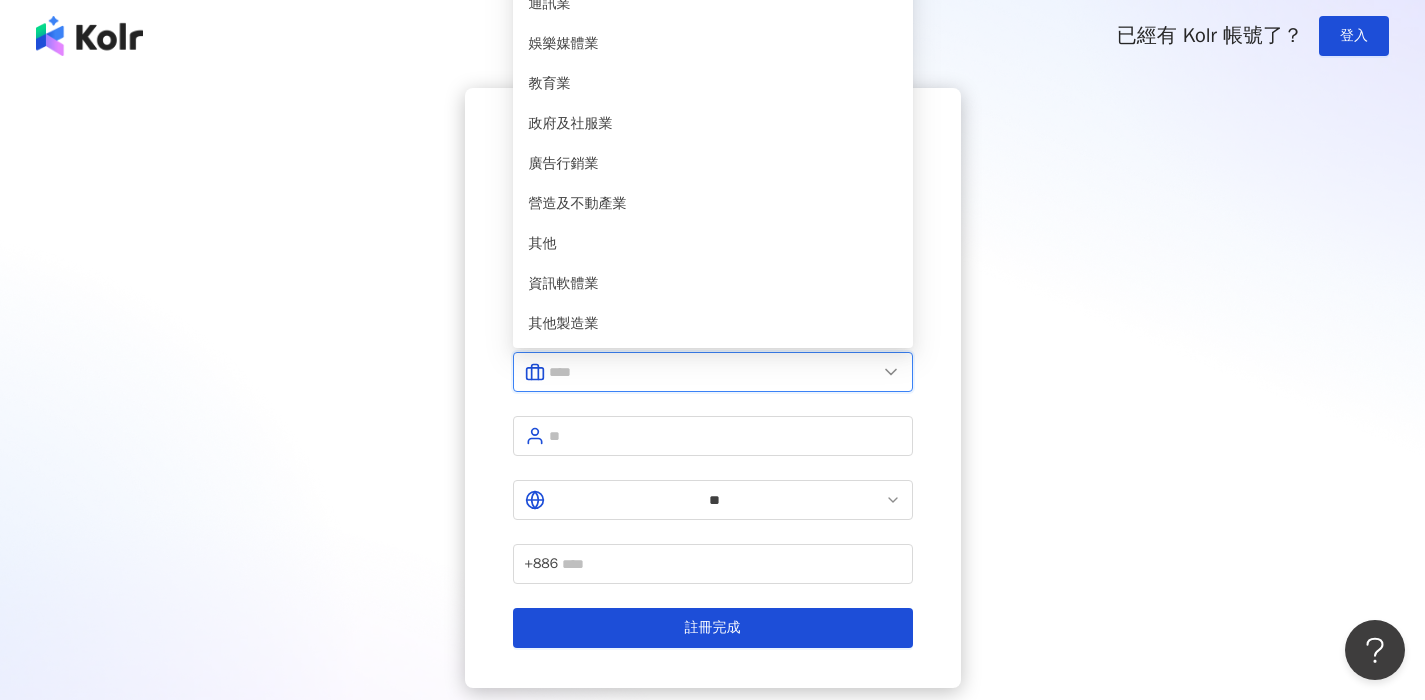 scroll, scrollTop: 0, scrollLeft: 0, axis: both 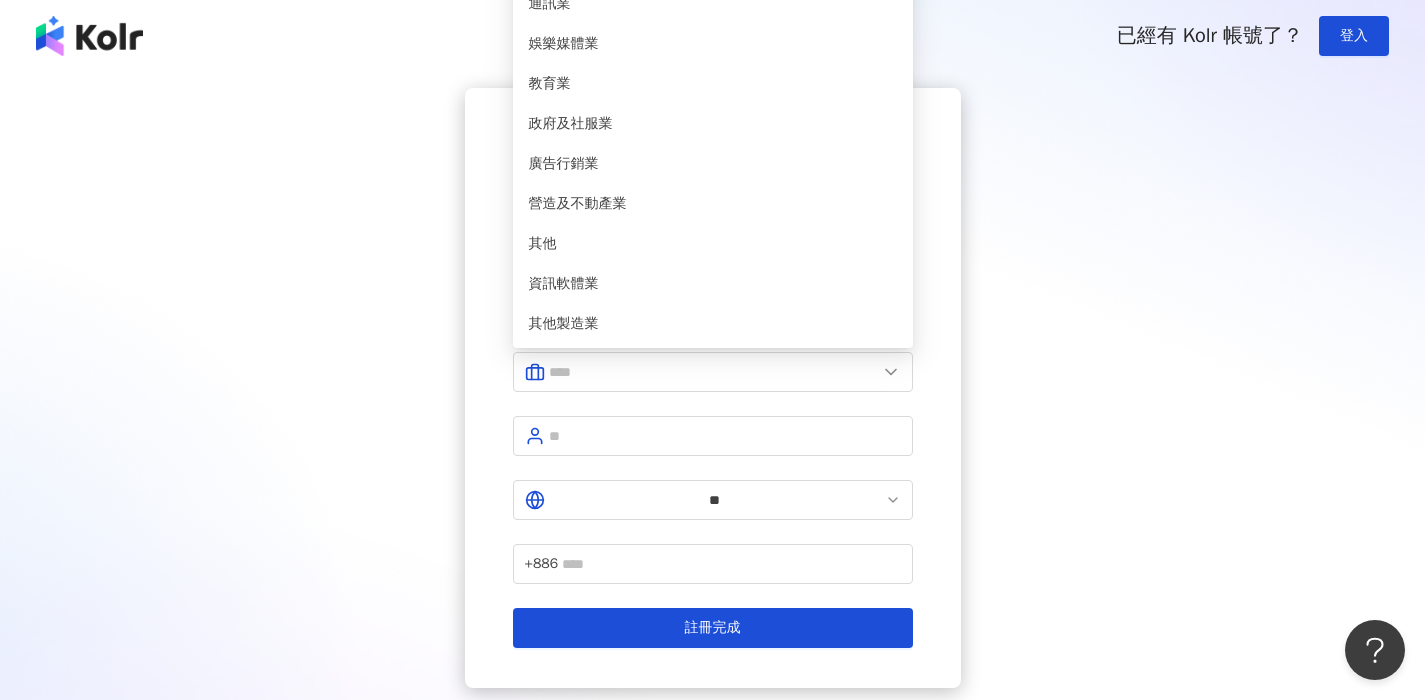 click on "批發及零售業" at bounding box center [713, -236] 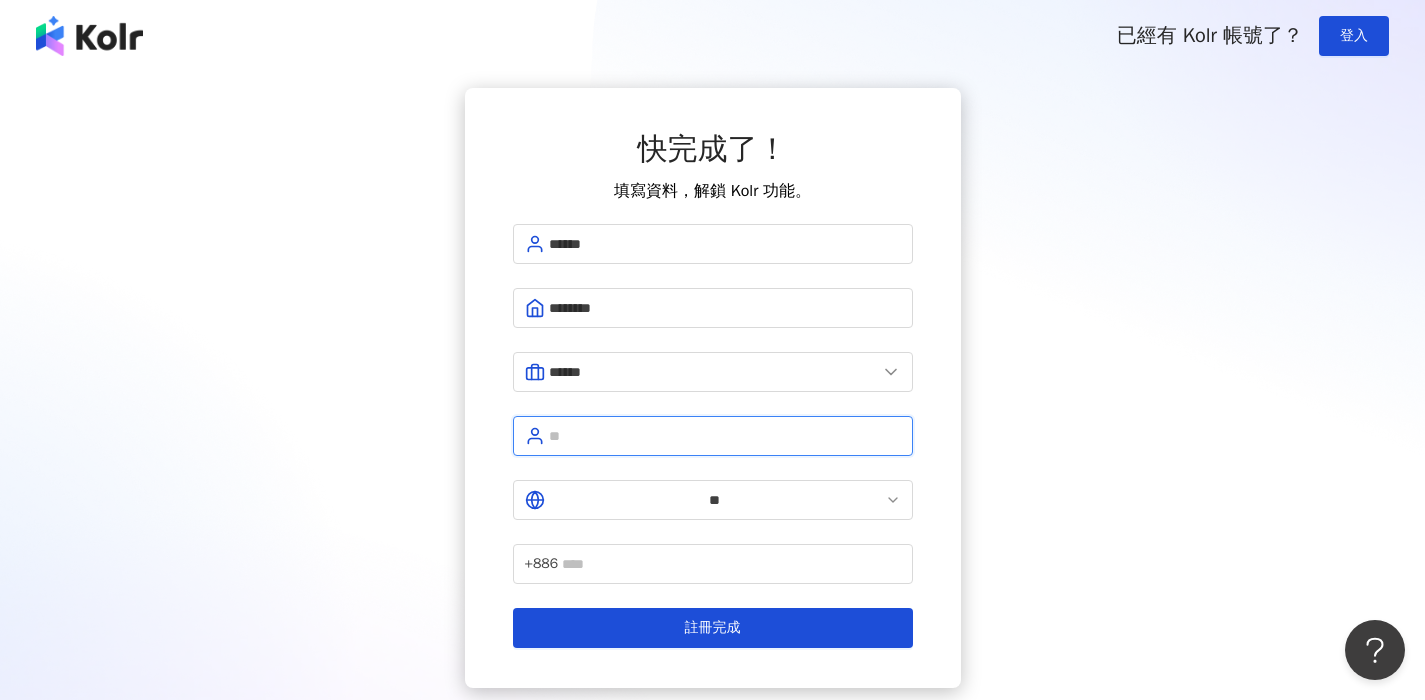 click at bounding box center [725, 436] 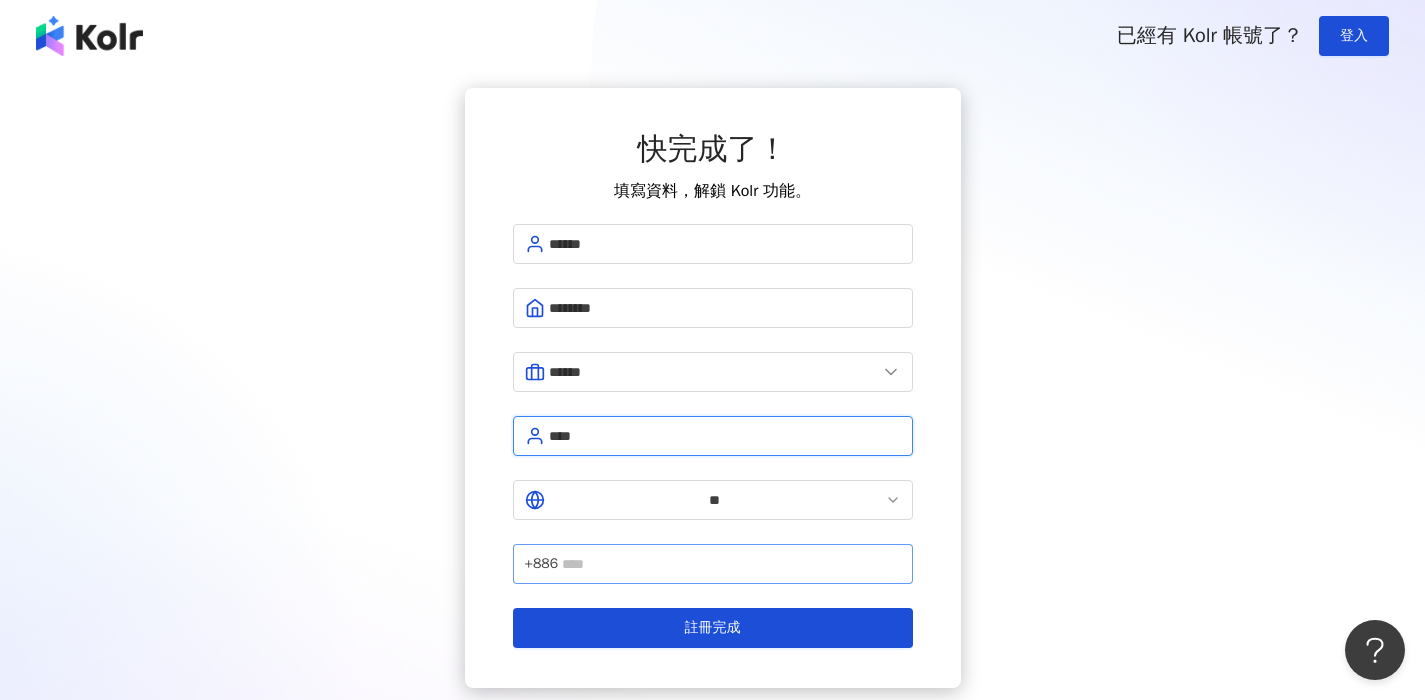 type on "****" 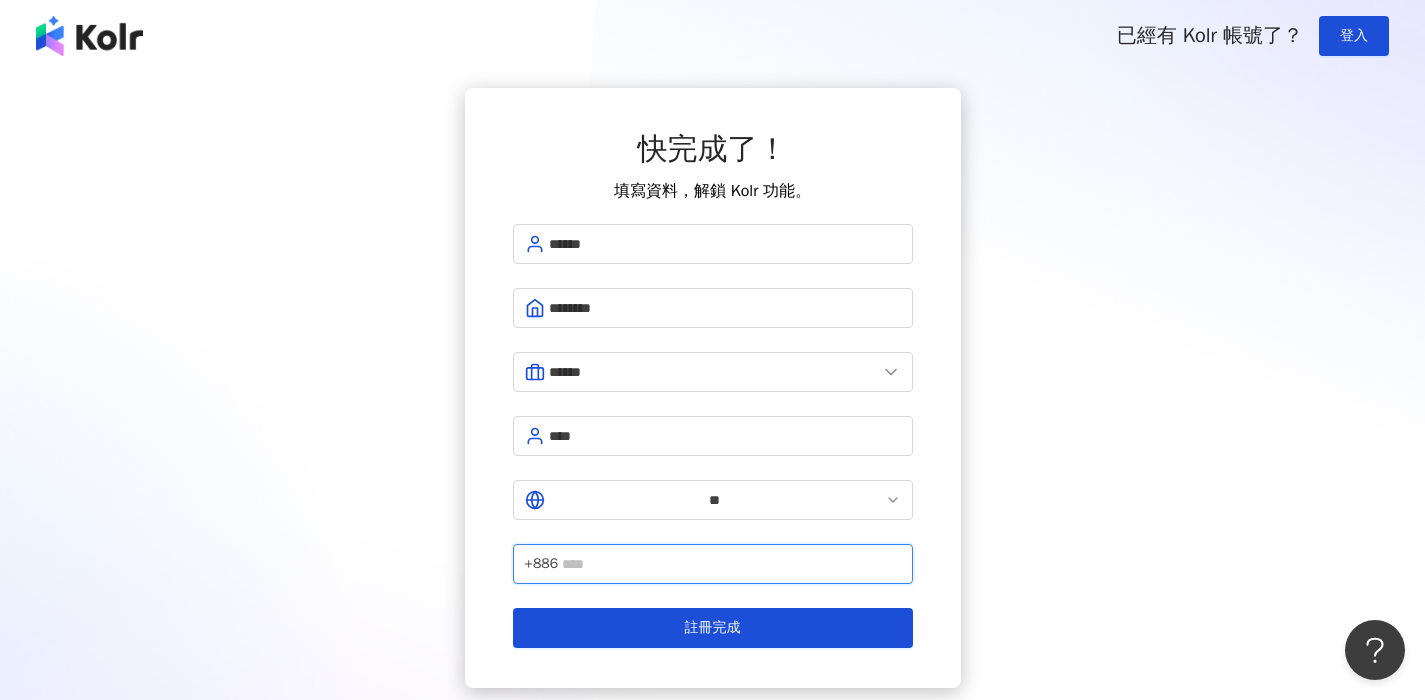 click at bounding box center (731, 564) 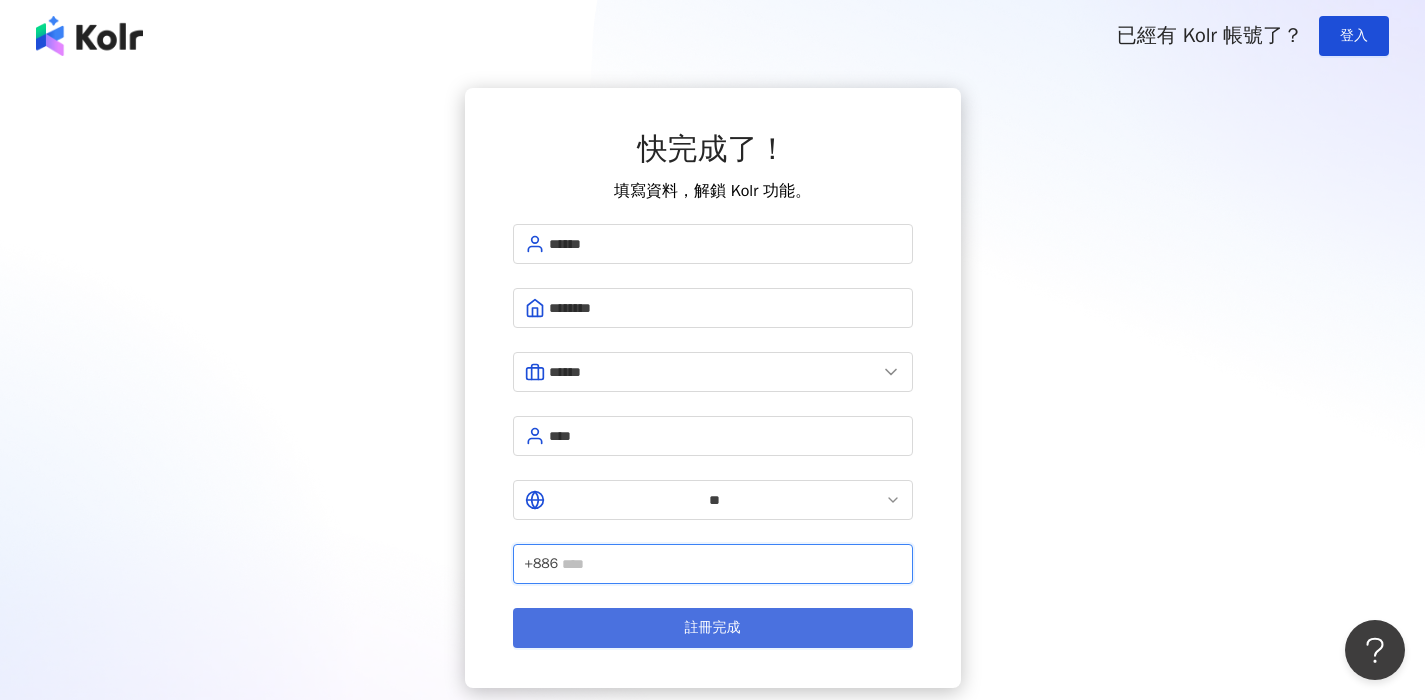 type on "**********" 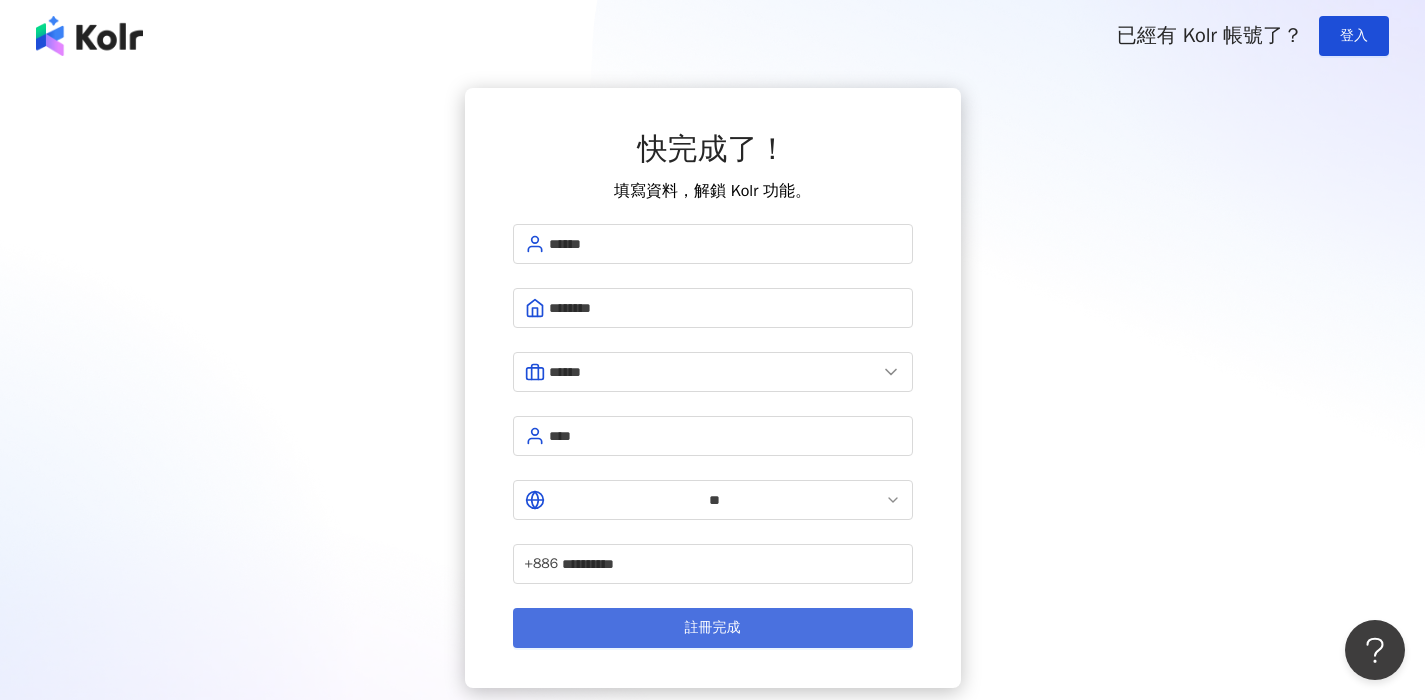 click on "註冊完成" at bounding box center [713, 628] 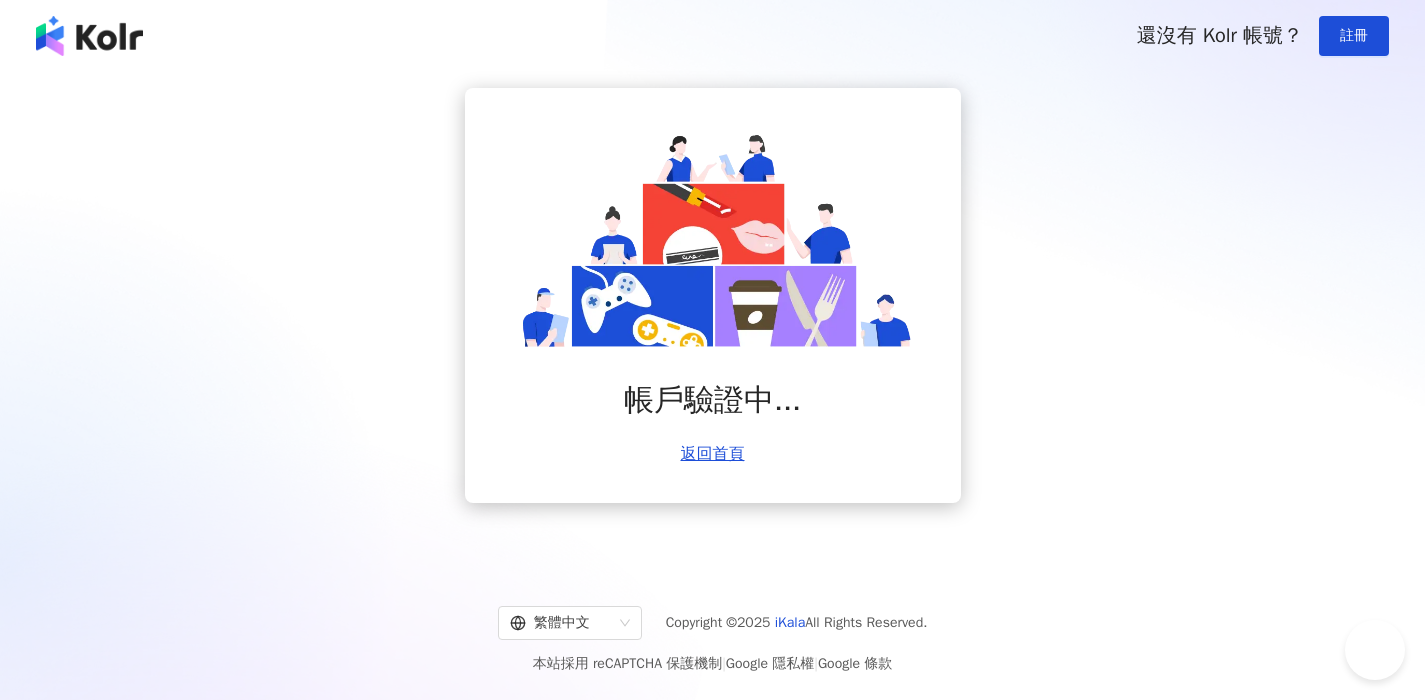 scroll, scrollTop: 0, scrollLeft: 0, axis: both 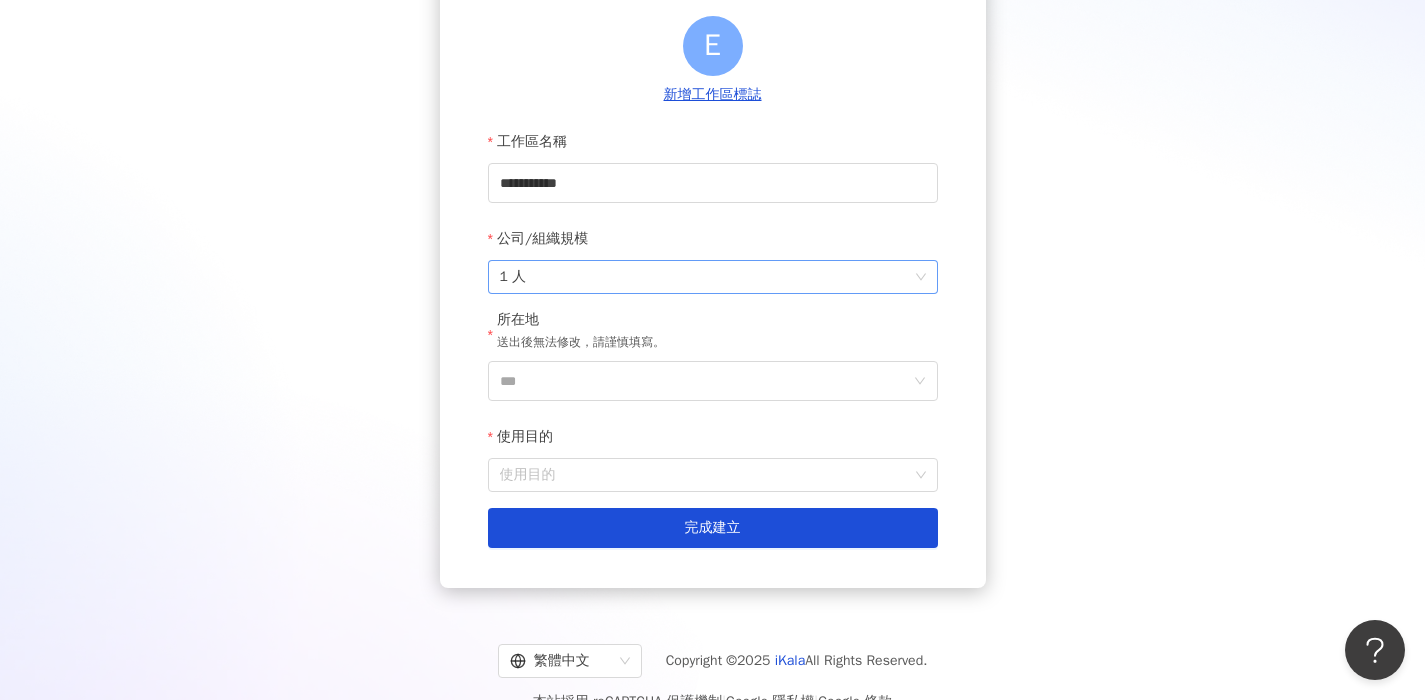 click on "1 人" at bounding box center [713, 277] 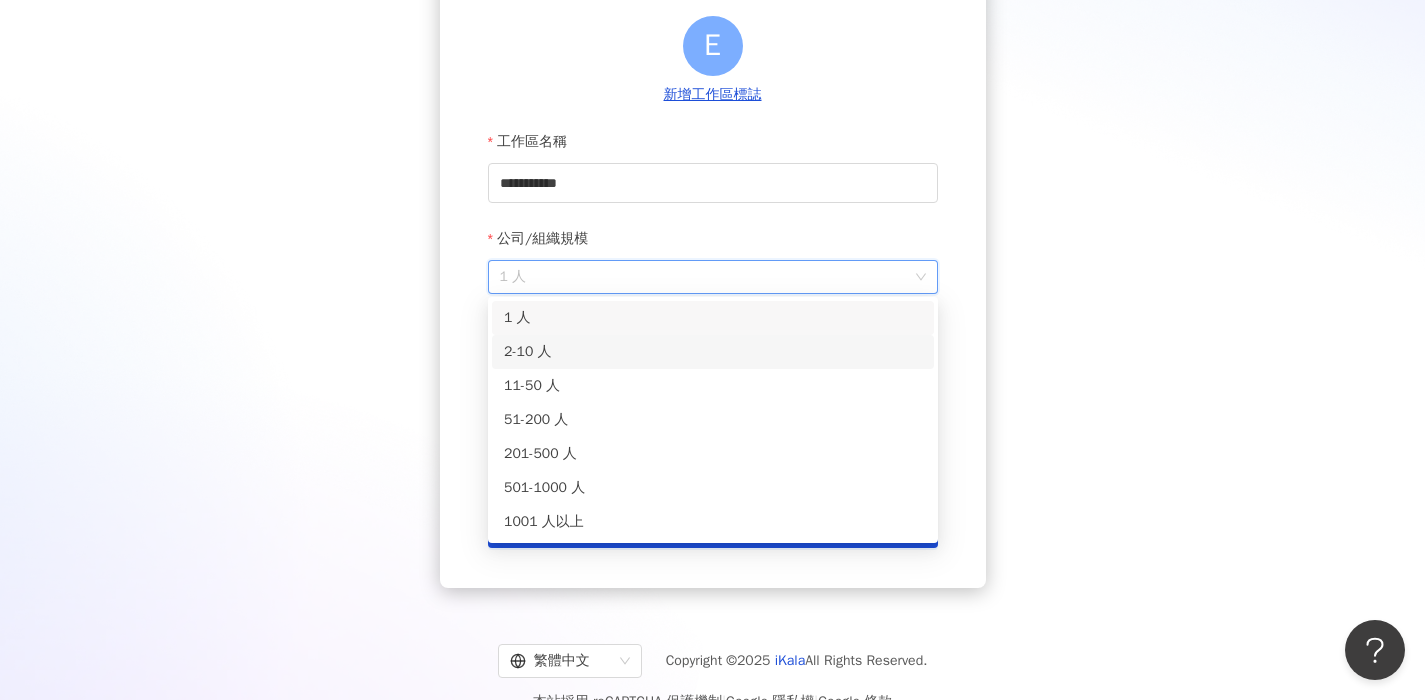 click on "2-10 人" at bounding box center [713, 352] 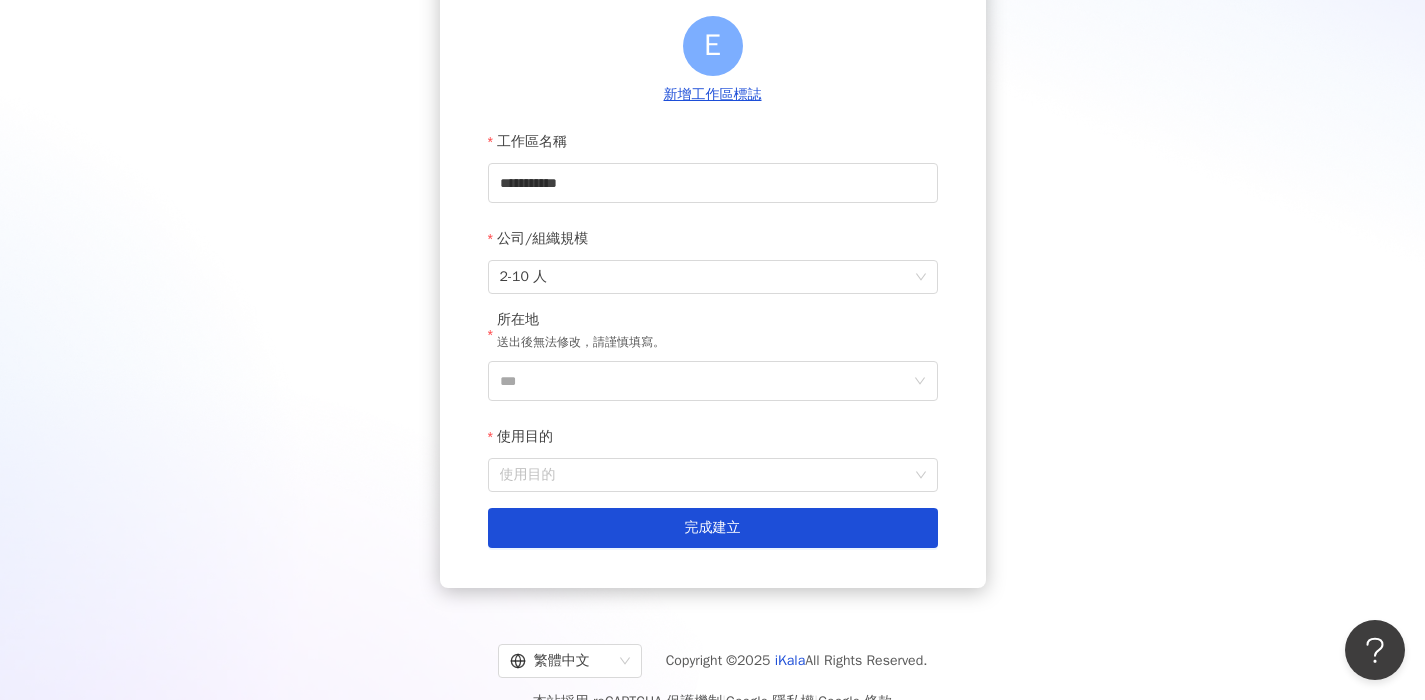 click on "公司/組織規模" at bounding box center (545, 239) 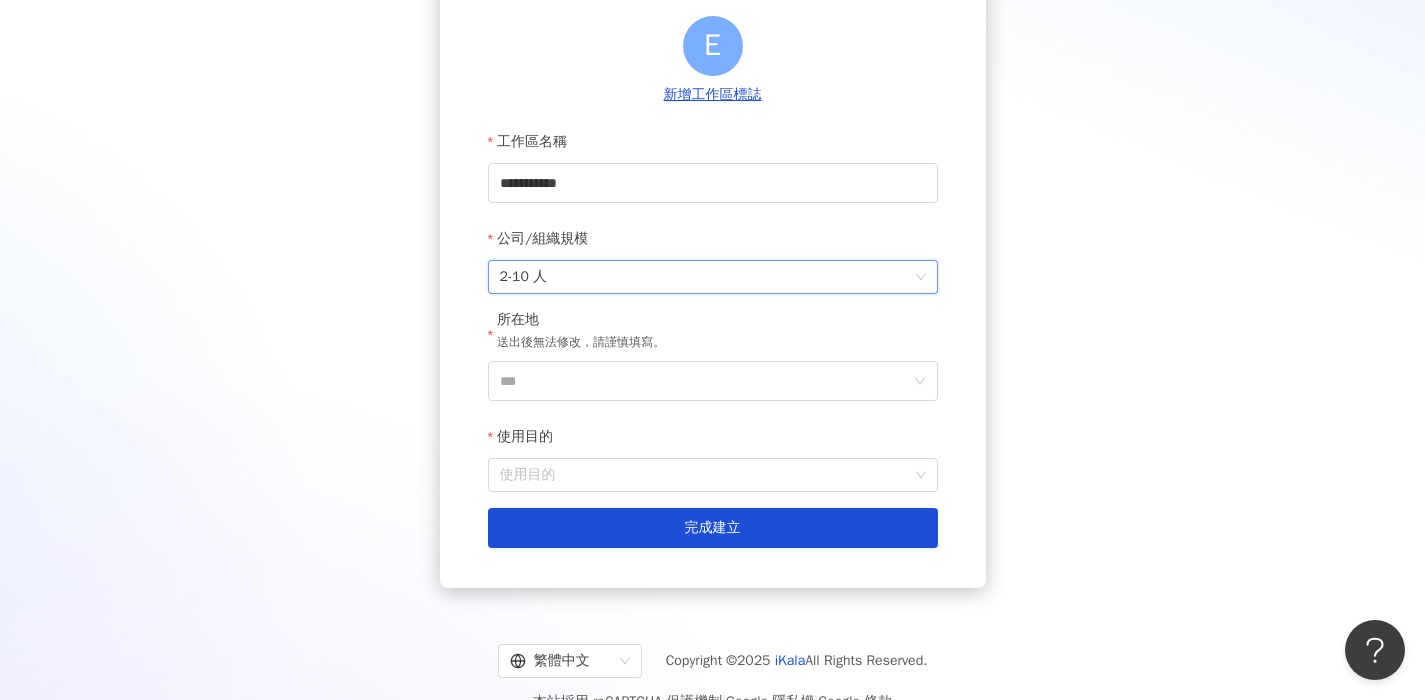 click on "2-10 人" at bounding box center [713, 277] 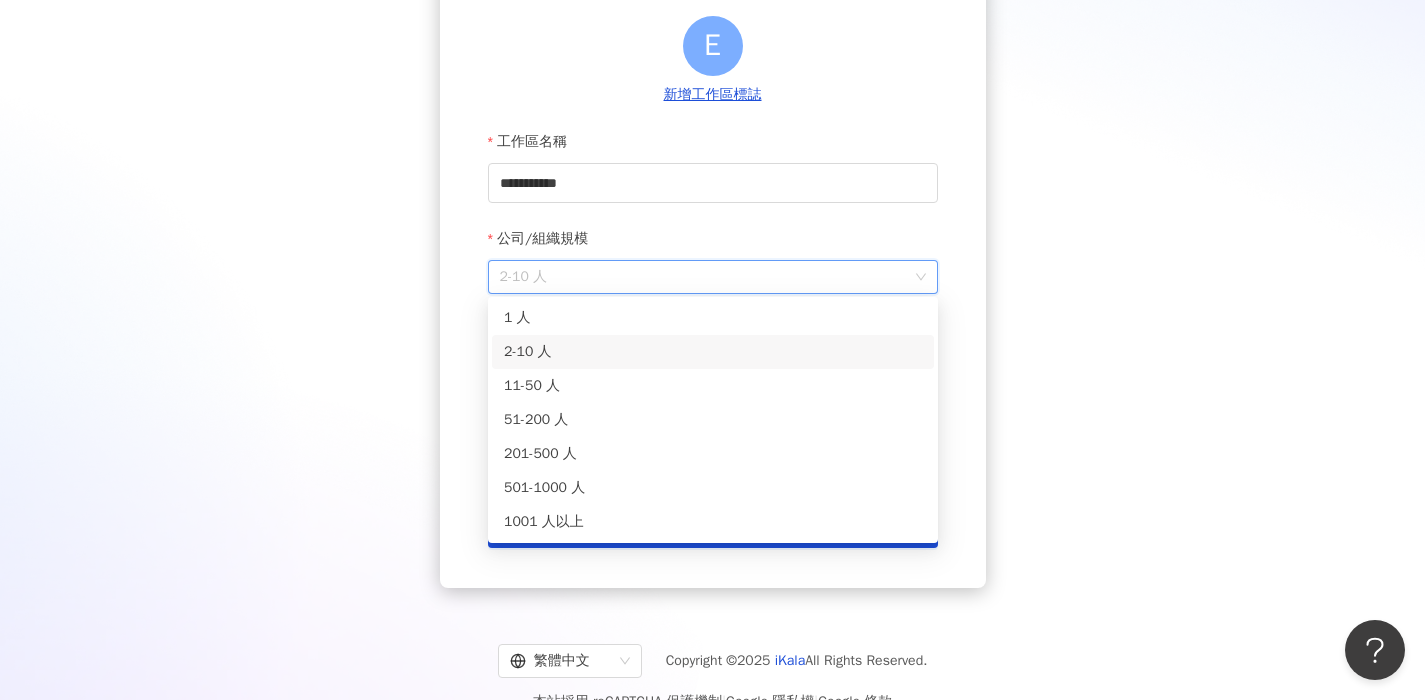 click on "2-10 人" at bounding box center [713, 352] 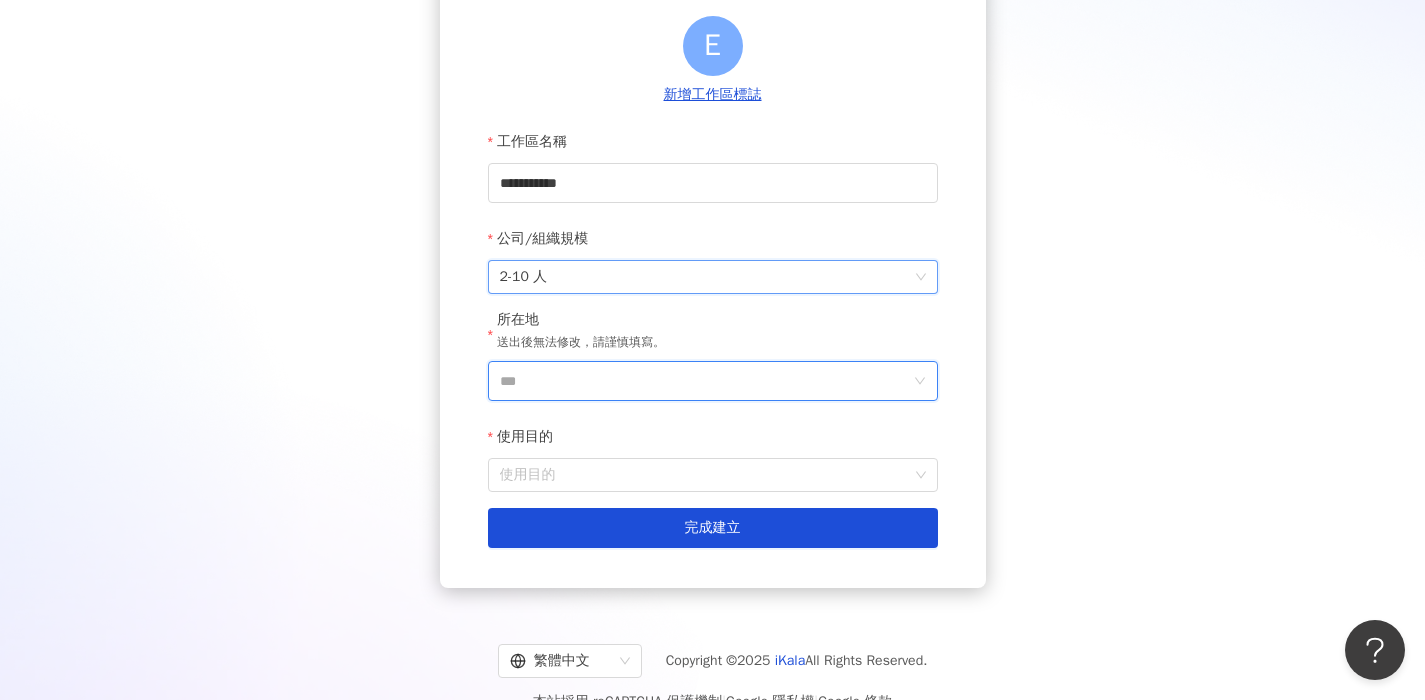 click on "***" at bounding box center [705, 381] 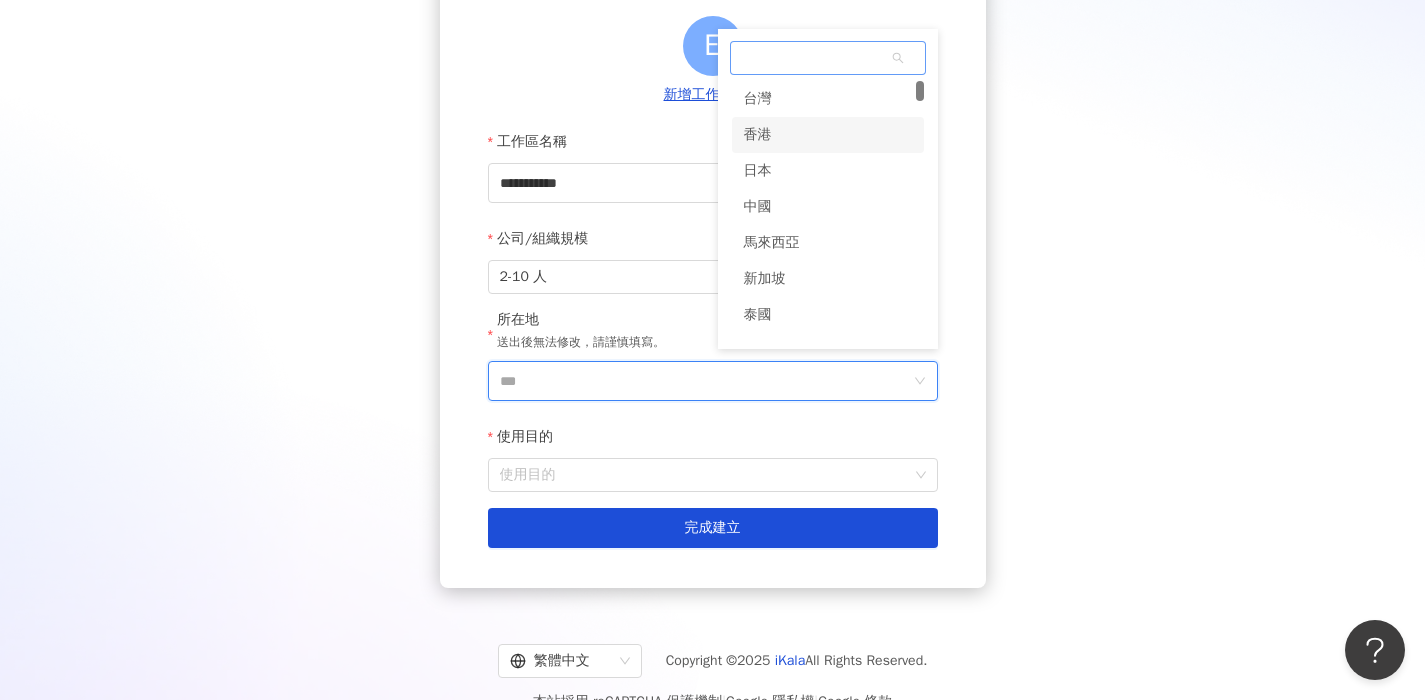 scroll, scrollTop: 4, scrollLeft: 0, axis: vertical 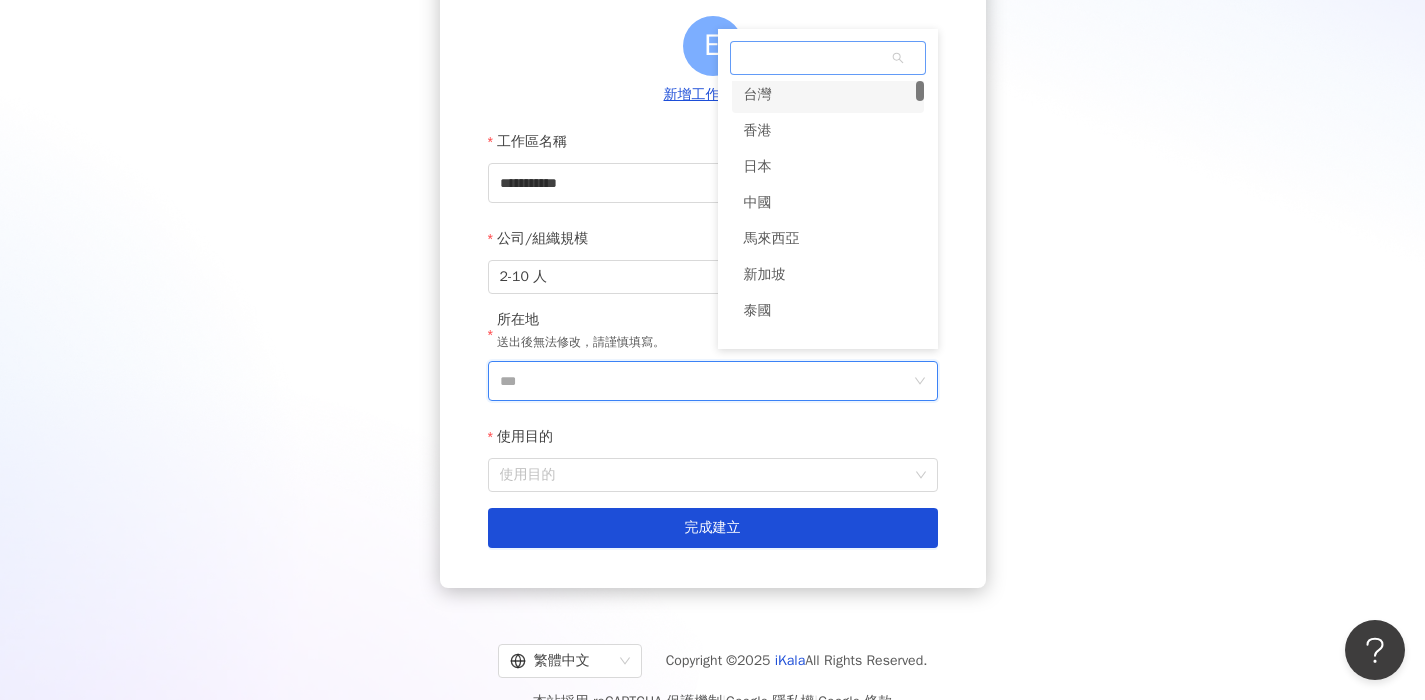 click on "台灣" at bounding box center (828, 95) 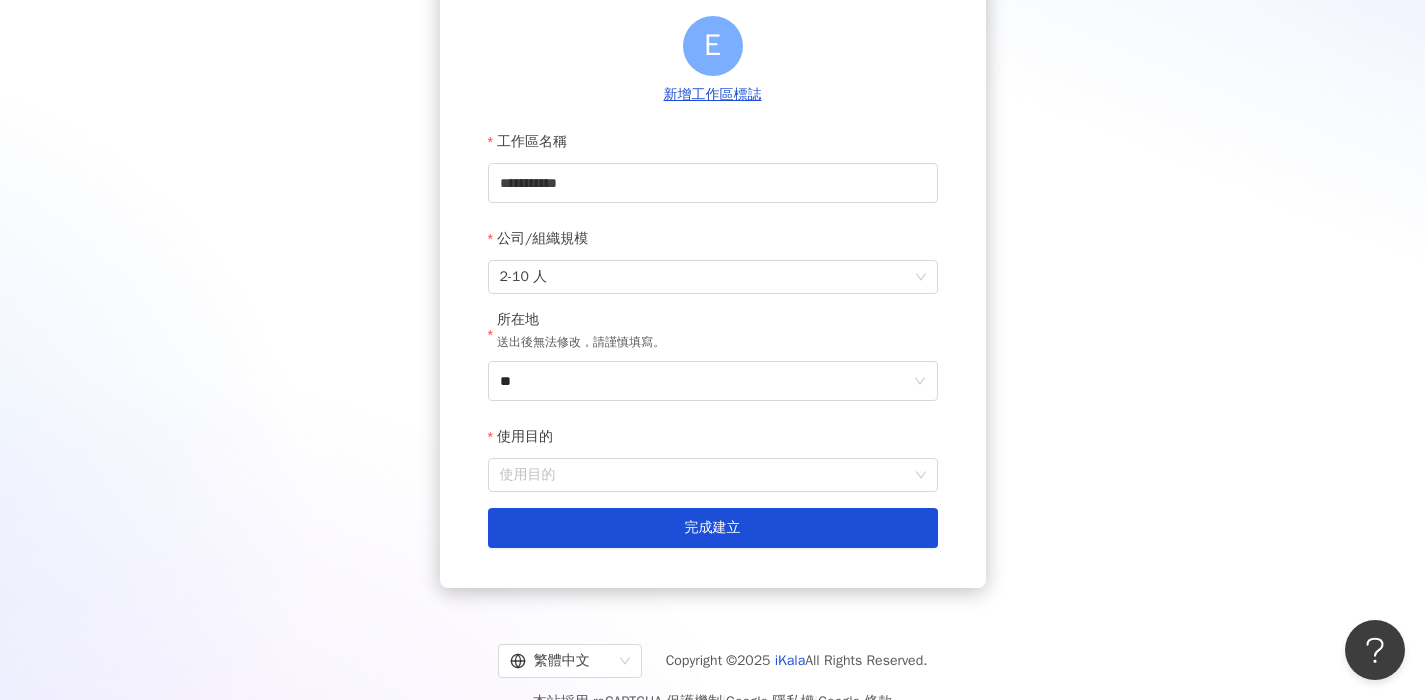 click on "使用目的" at bounding box center [713, 437] 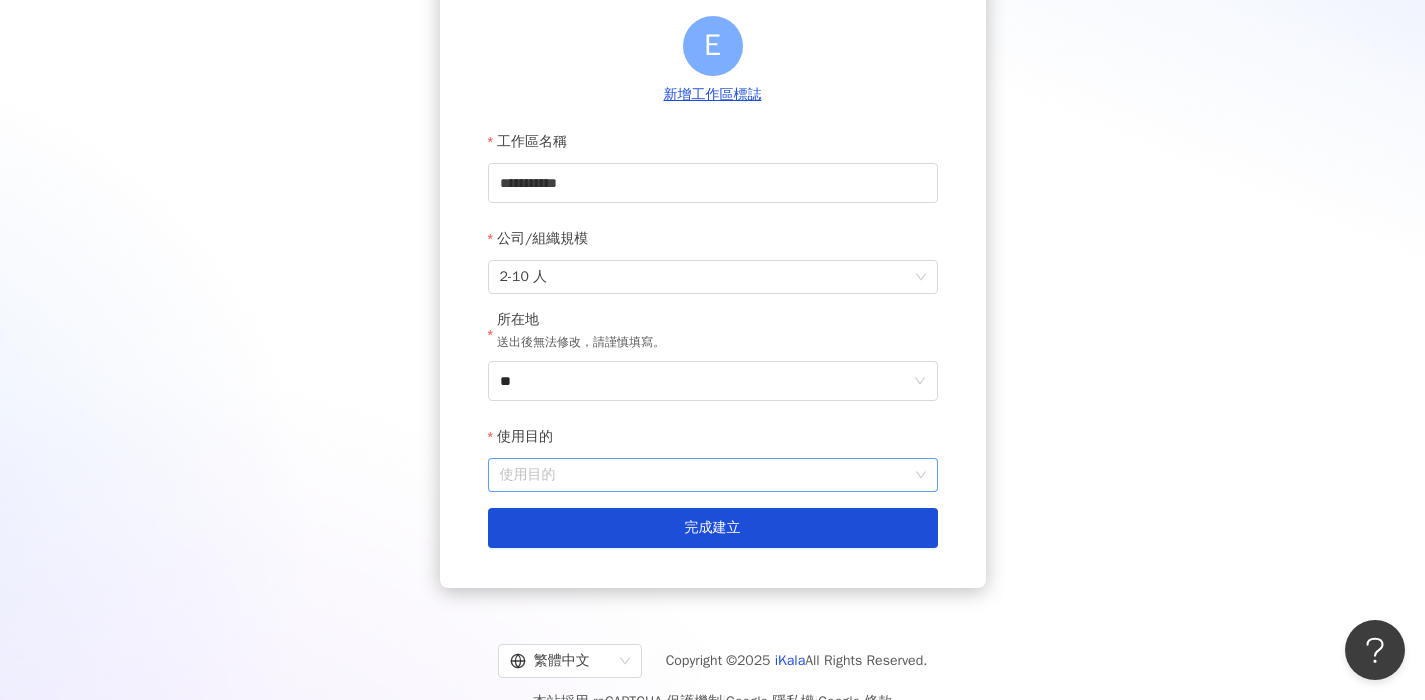 click on "使用目的" at bounding box center [713, 475] 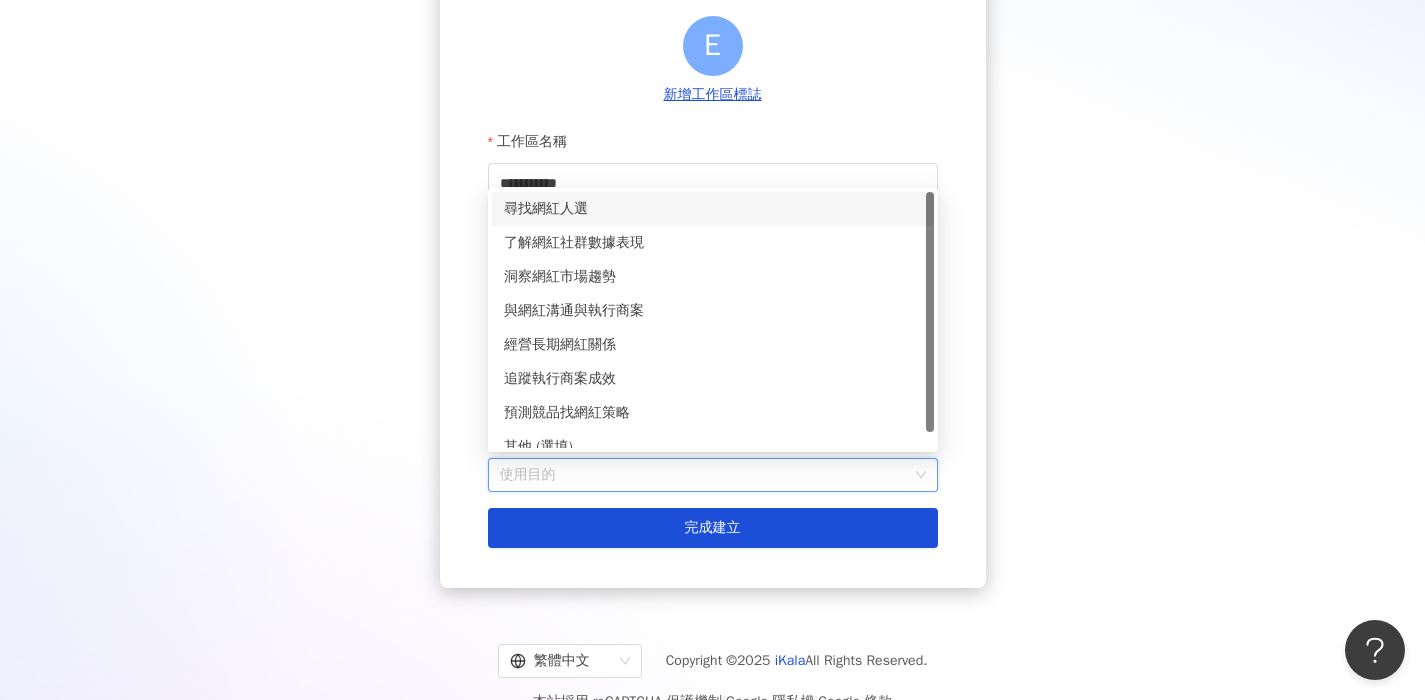 click on "尋找網紅人選" at bounding box center (713, 209) 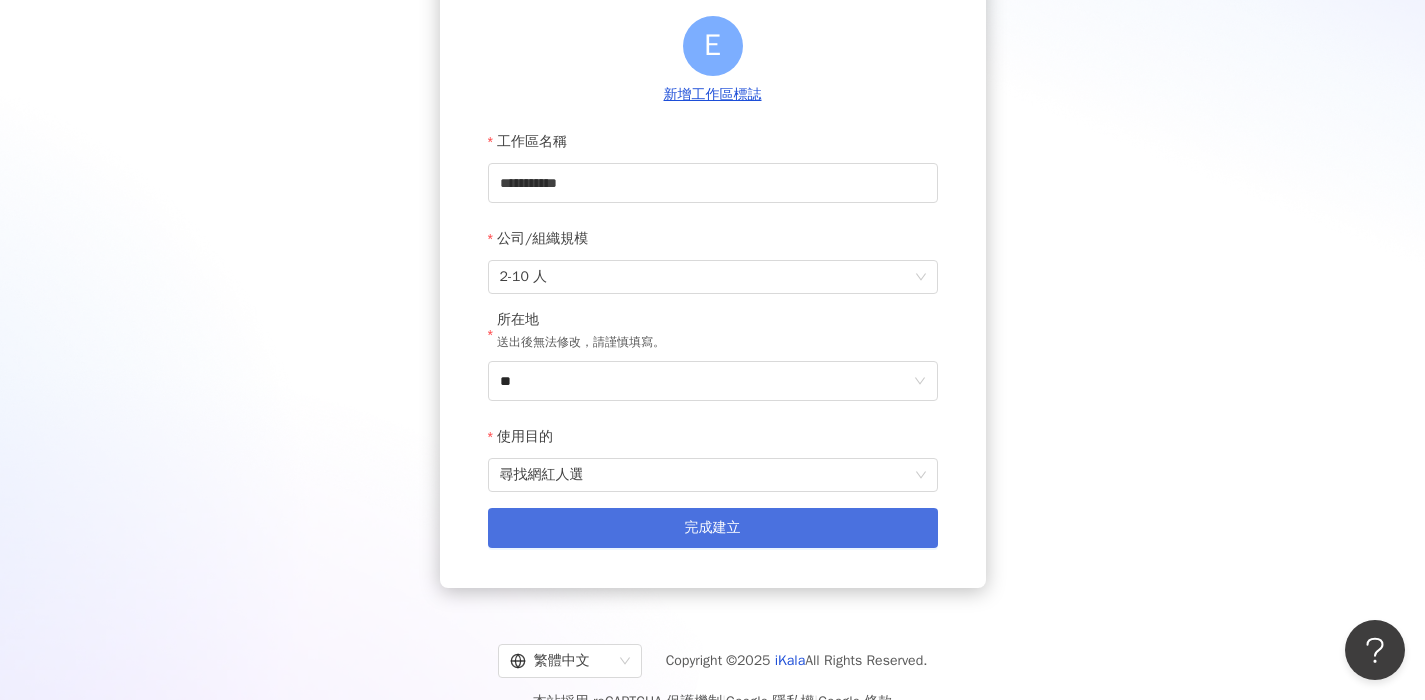 click on "完成建立" at bounding box center [713, 528] 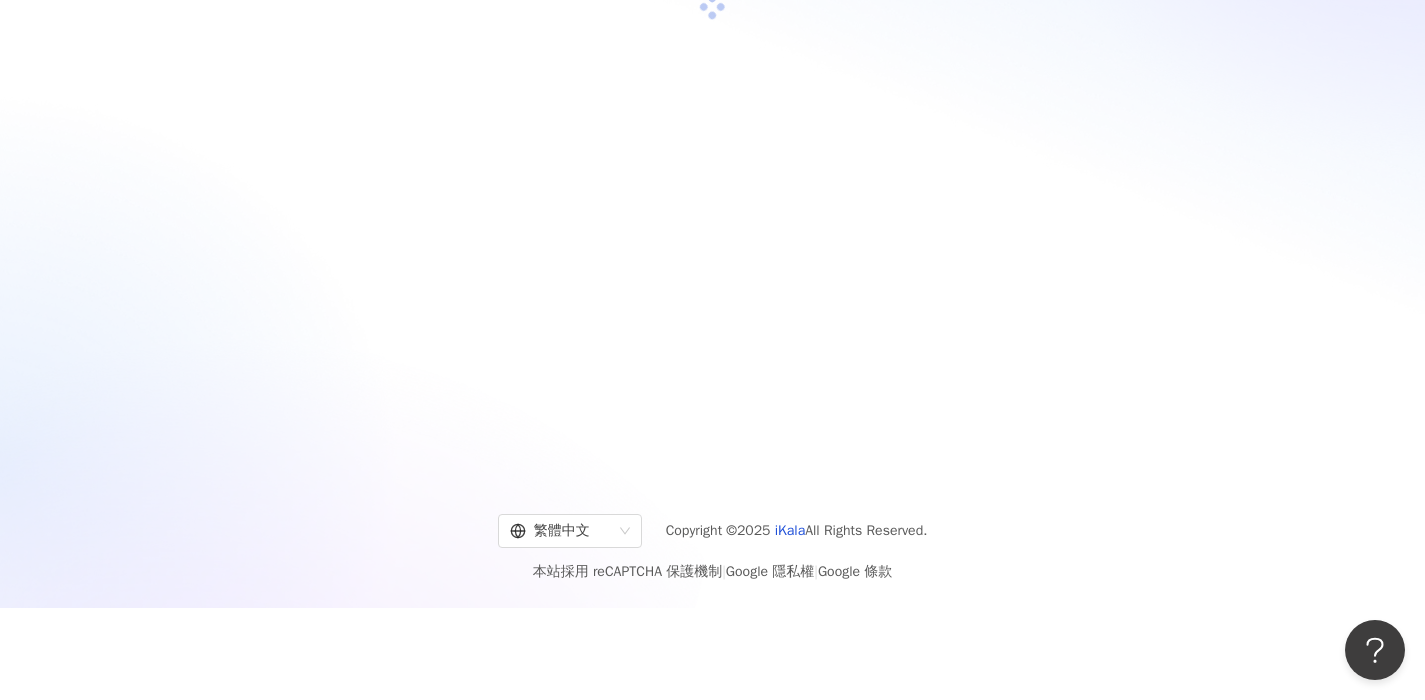 scroll, scrollTop: 92, scrollLeft: 0, axis: vertical 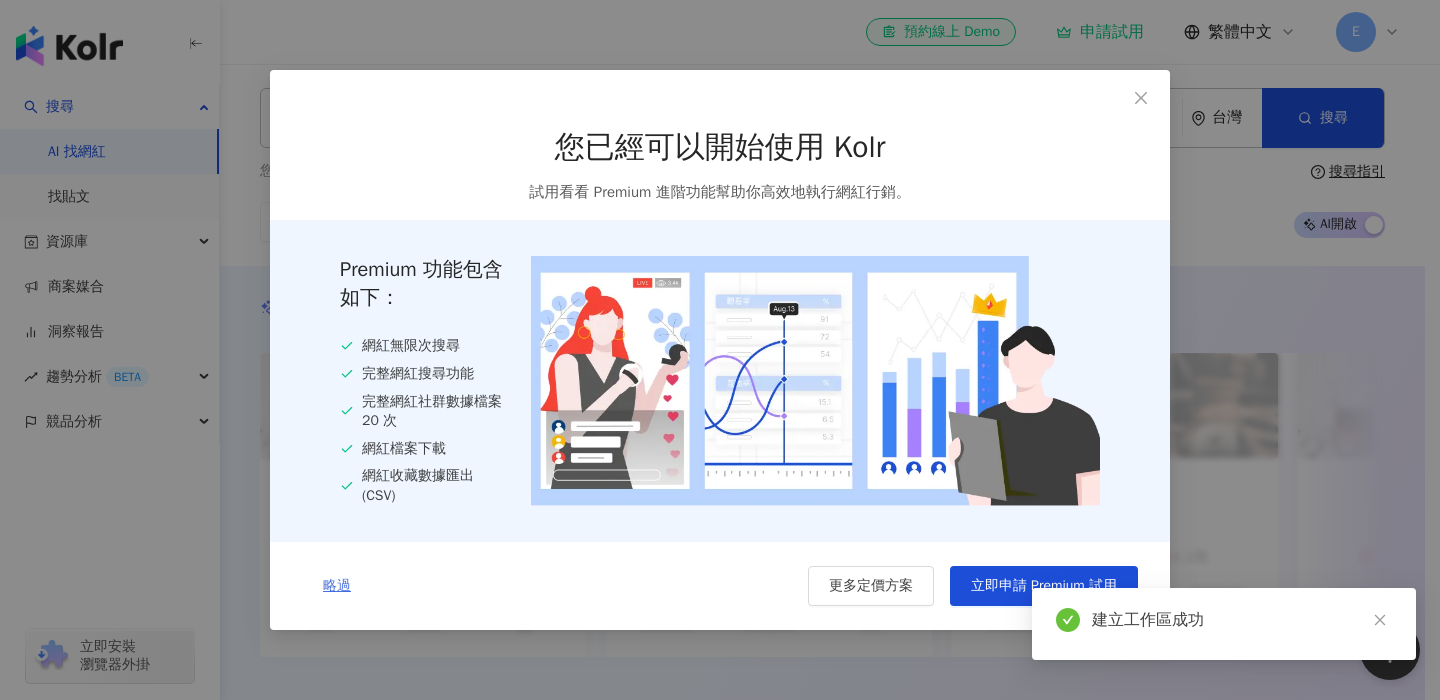 click on "略過" at bounding box center (337, 586) 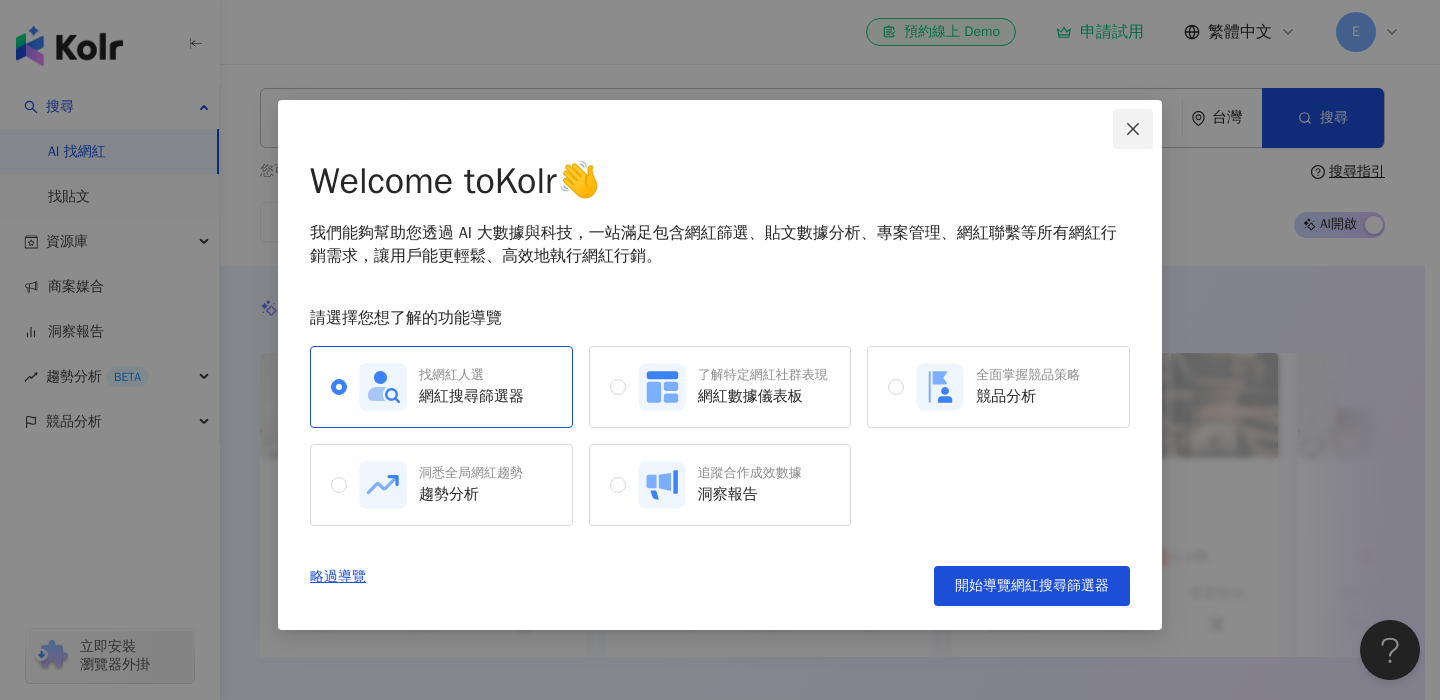 click 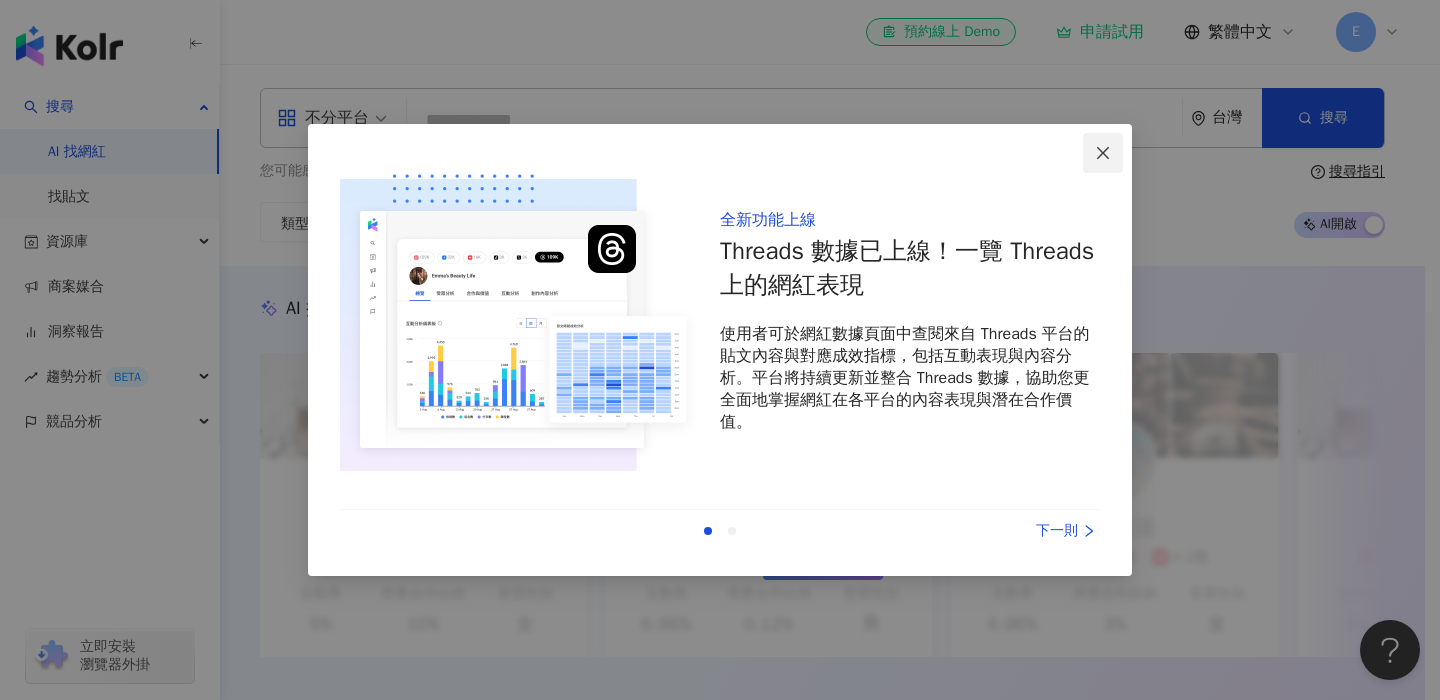 click 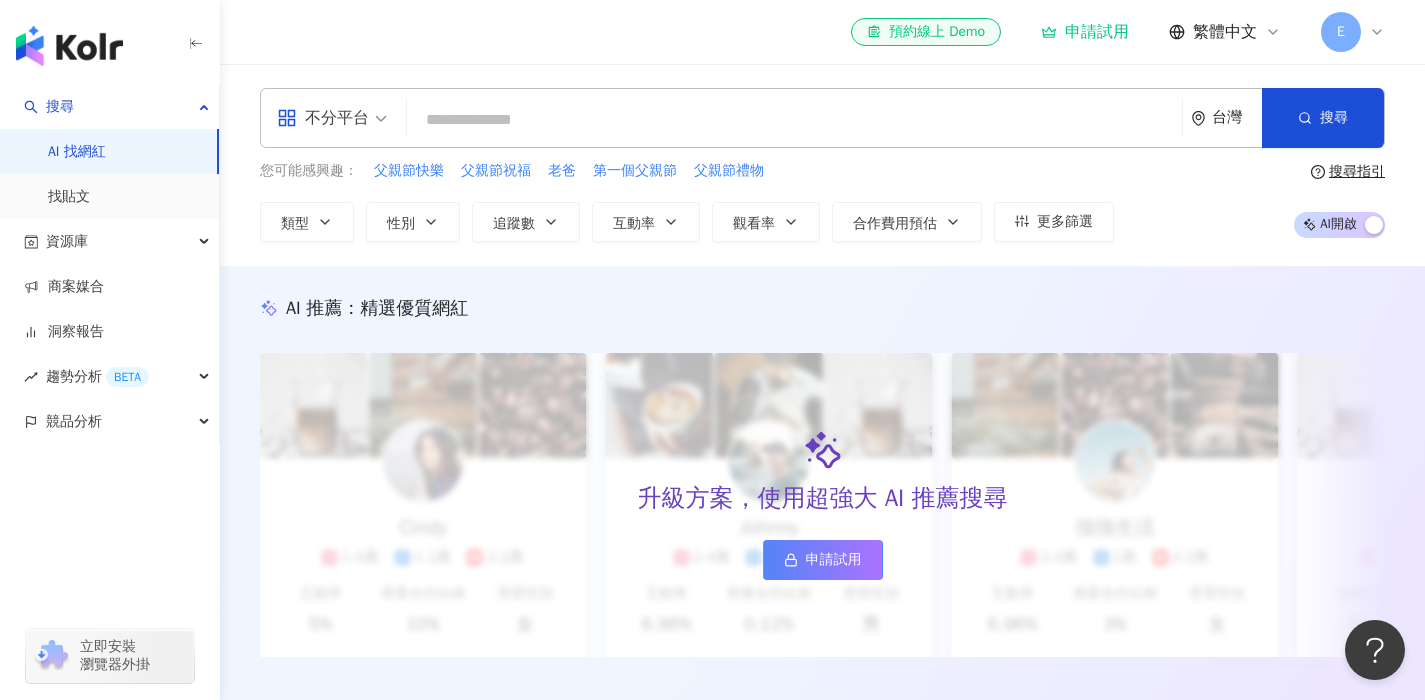 click on "您可能感興趣： 父親節快樂  父親節祝福  老爸  第一個父親節  父親節禮物" at bounding box center [687, 171] 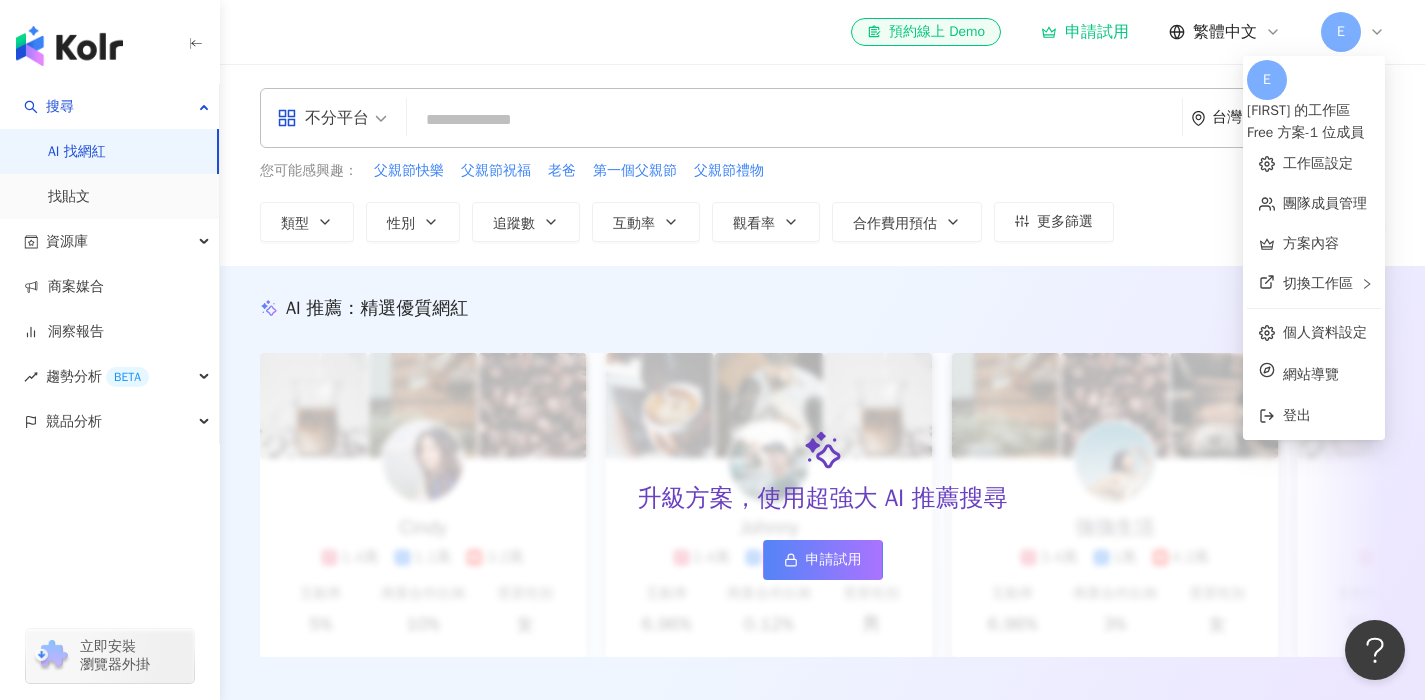 drag, startPoint x: 712, startPoint y: 70, endPoint x: 656, endPoint y: 5, distance: 85.79627 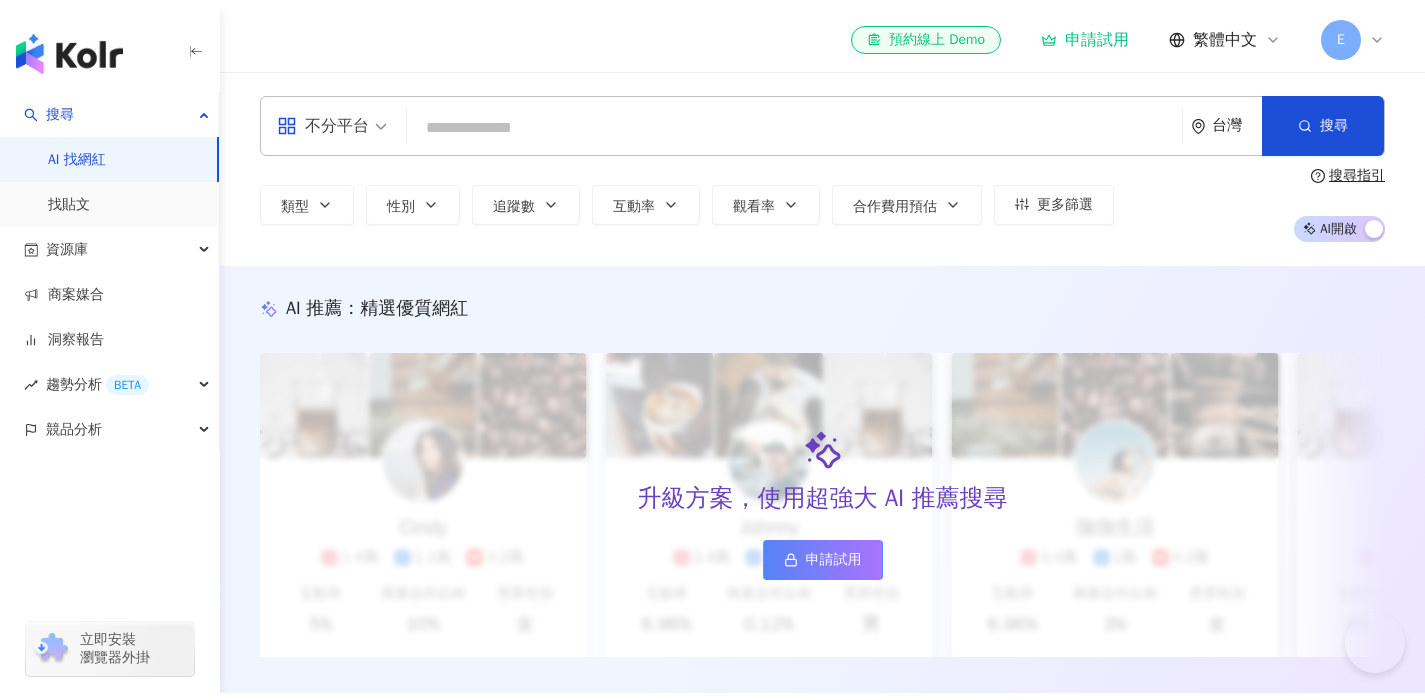 scroll, scrollTop: 0, scrollLeft: 0, axis: both 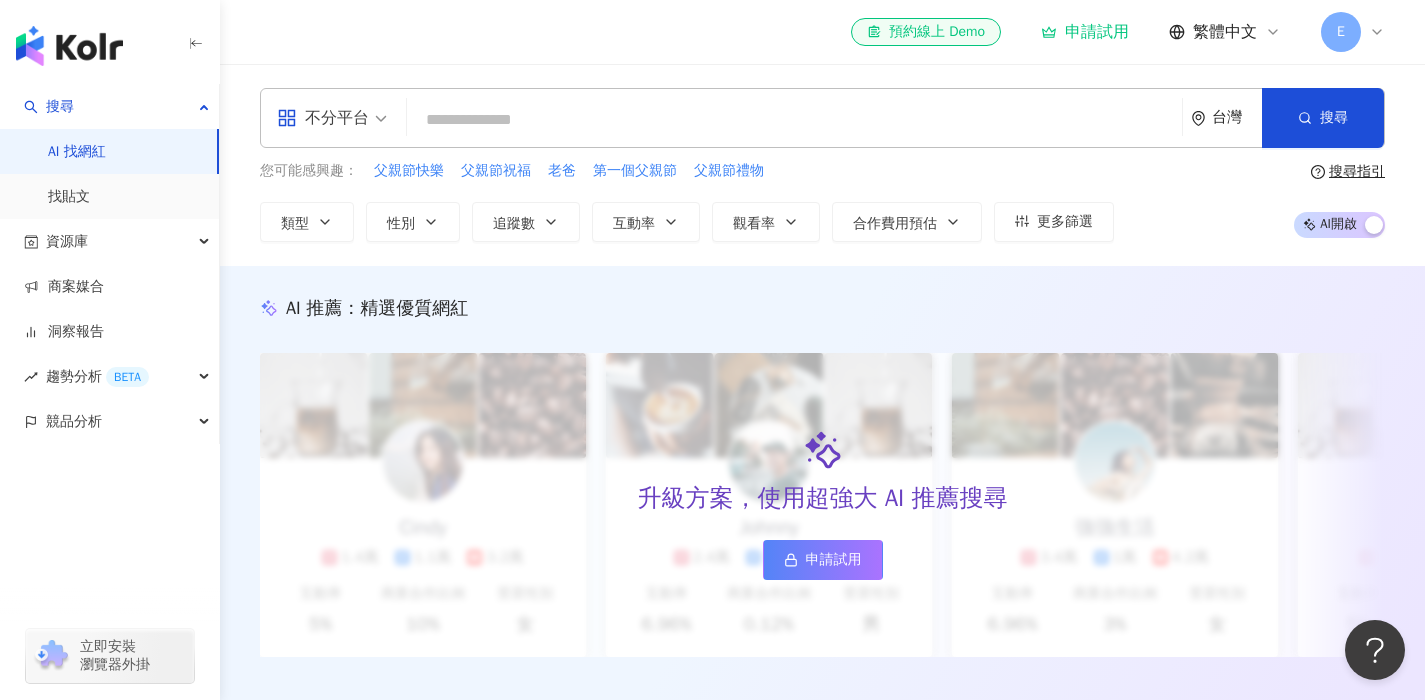 click on "AI  開啟 AI  關閉" at bounding box center (1339, 225) 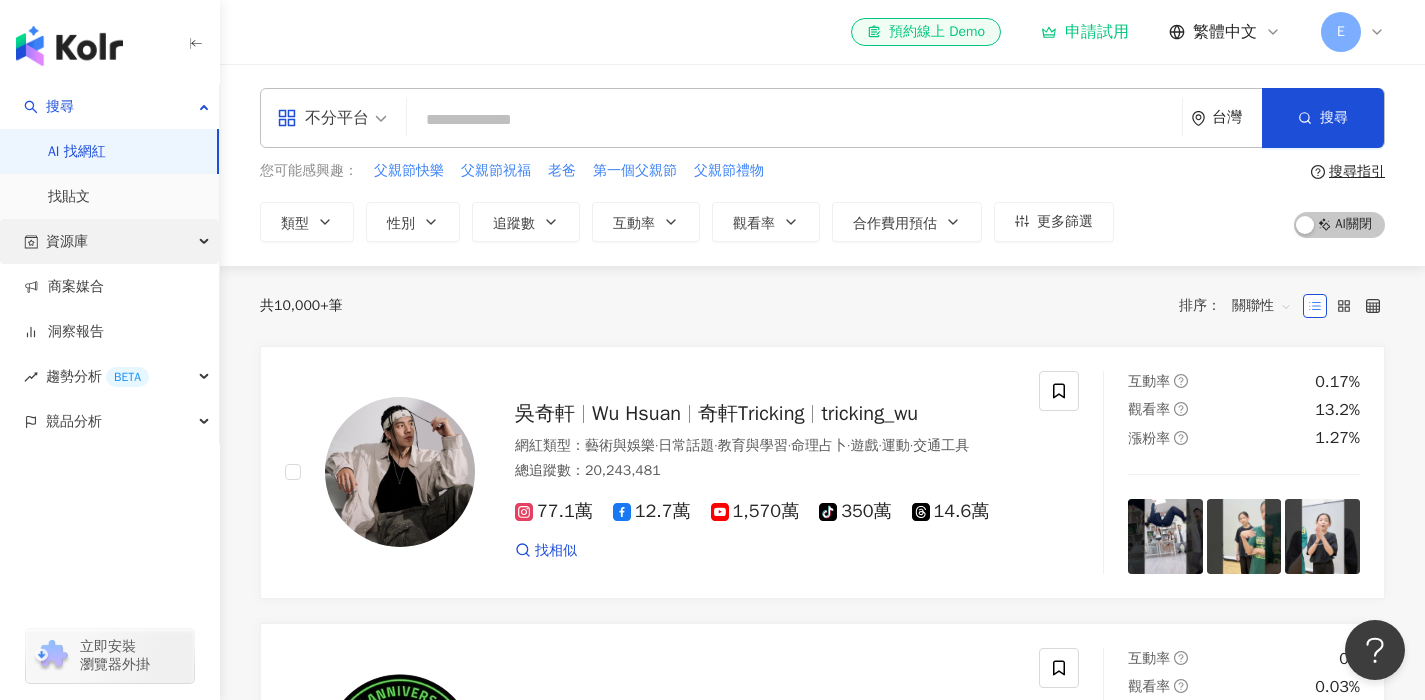 click on "資源庫" at bounding box center [109, 241] 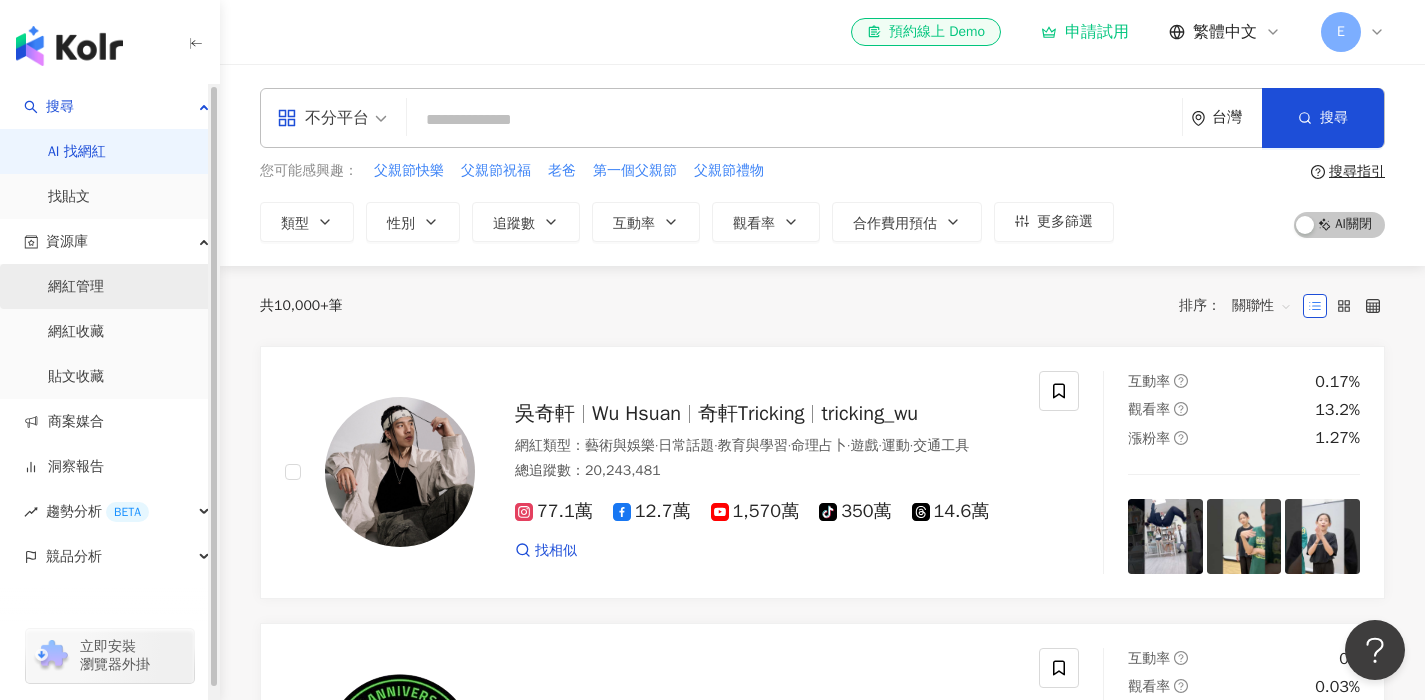 click on "網紅管理" at bounding box center [76, 287] 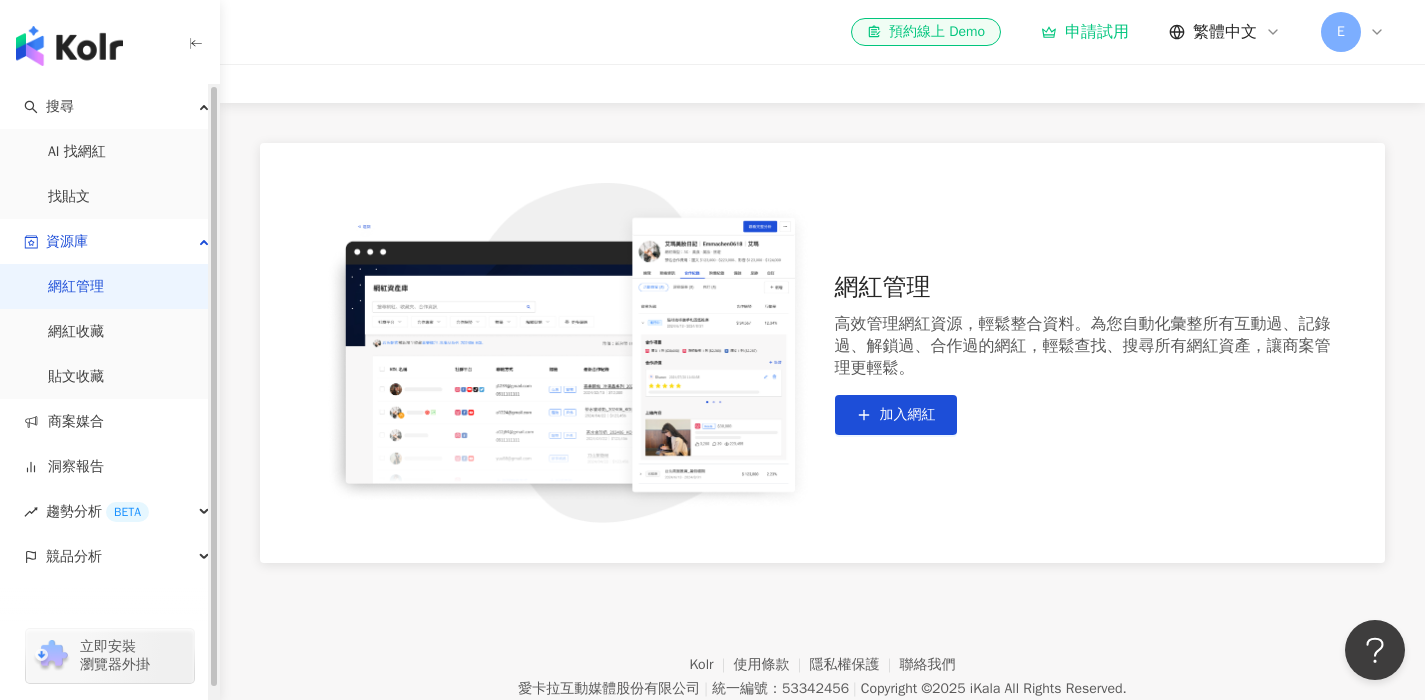 scroll, scrollTop: 160, scrollLeft: 0, axis: vertical 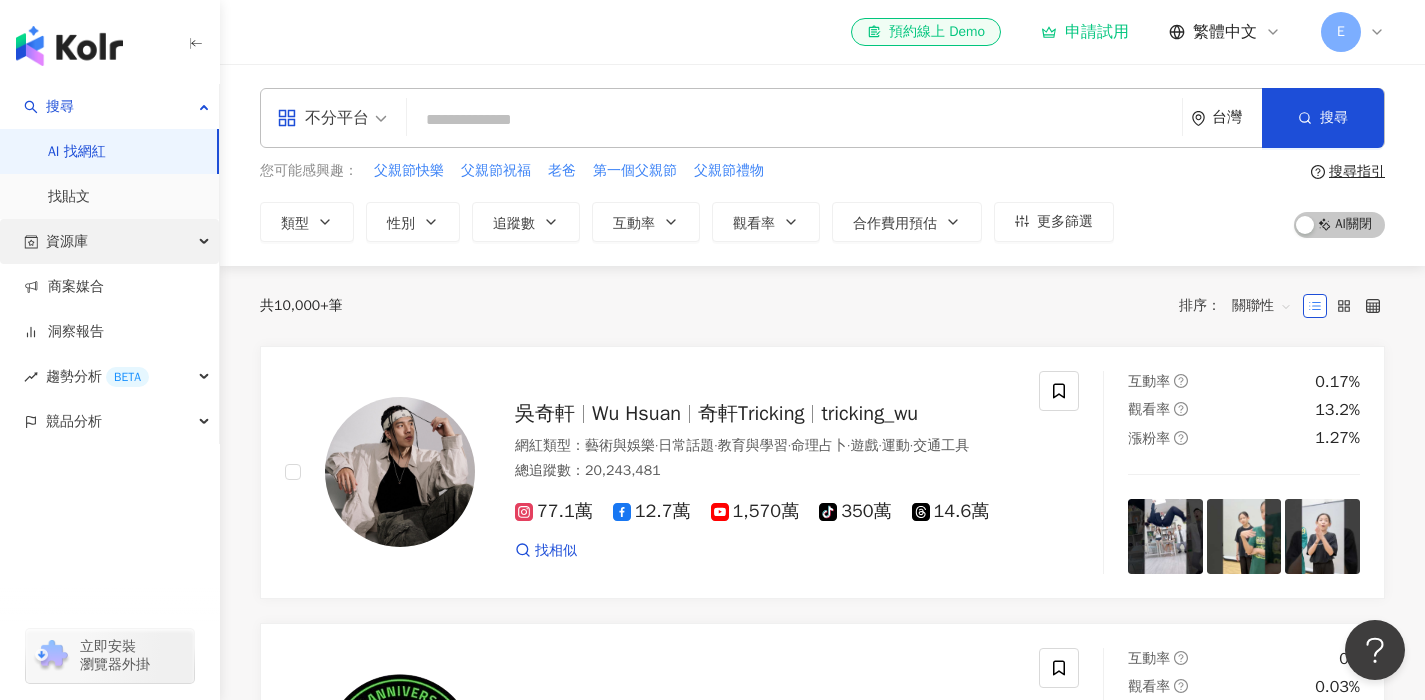 click on "資源庫" at bounding box center [109, 241] 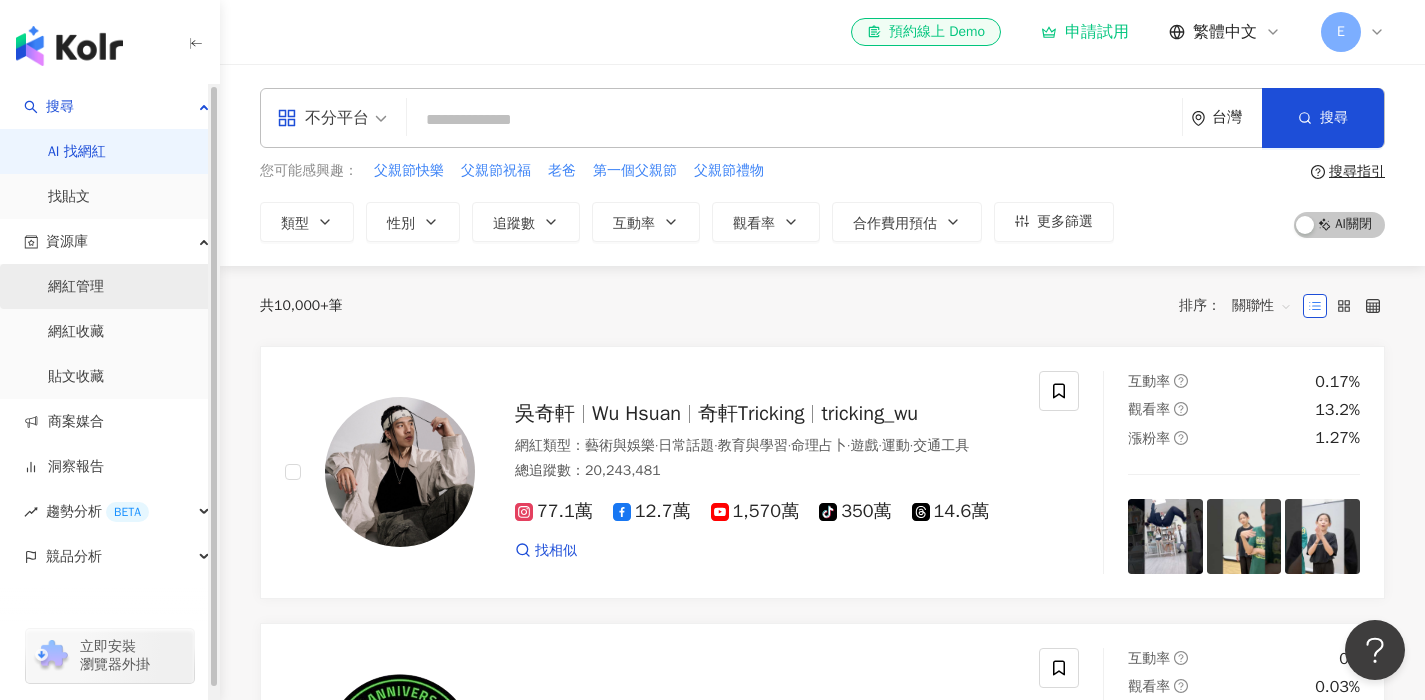 click on "網紅管理" at bounding box center (76, 287) 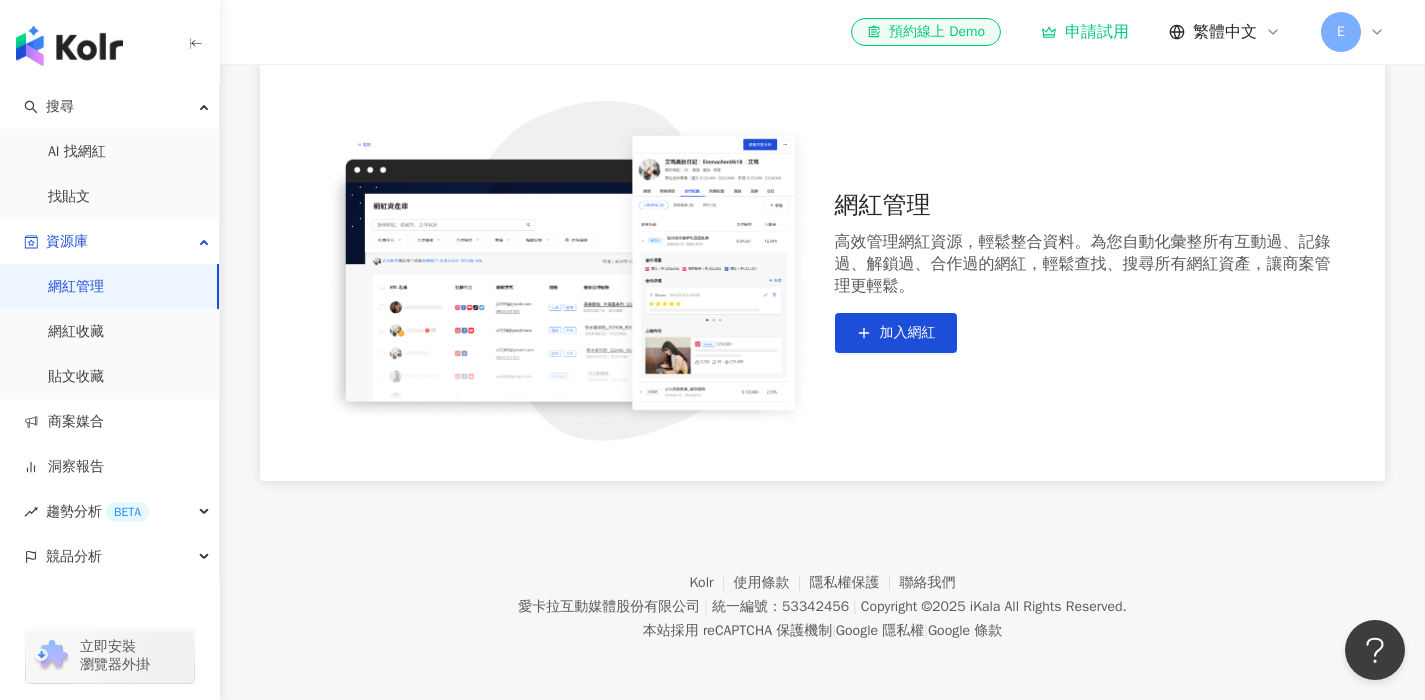scroll, scrollTop: 160, scrollLeft: 0, axis: vertical 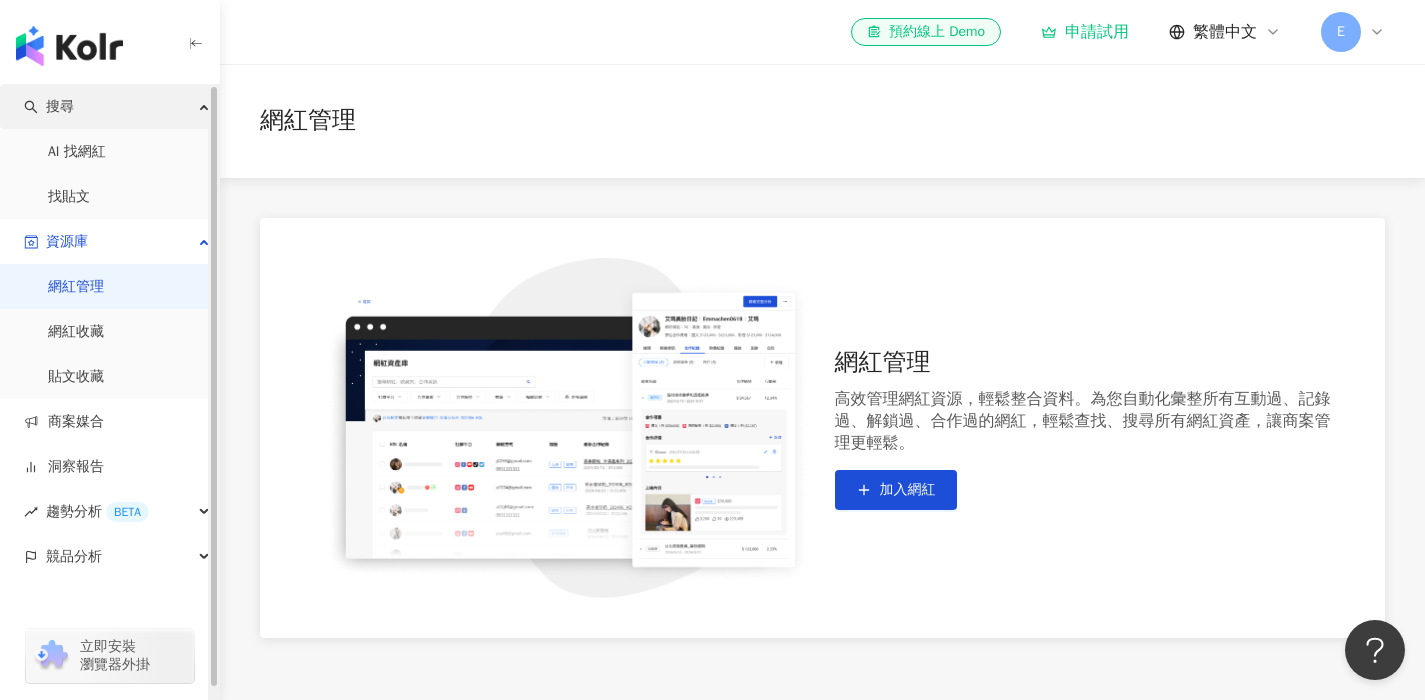 click on "搜尋" at bounding box center (109, 106) 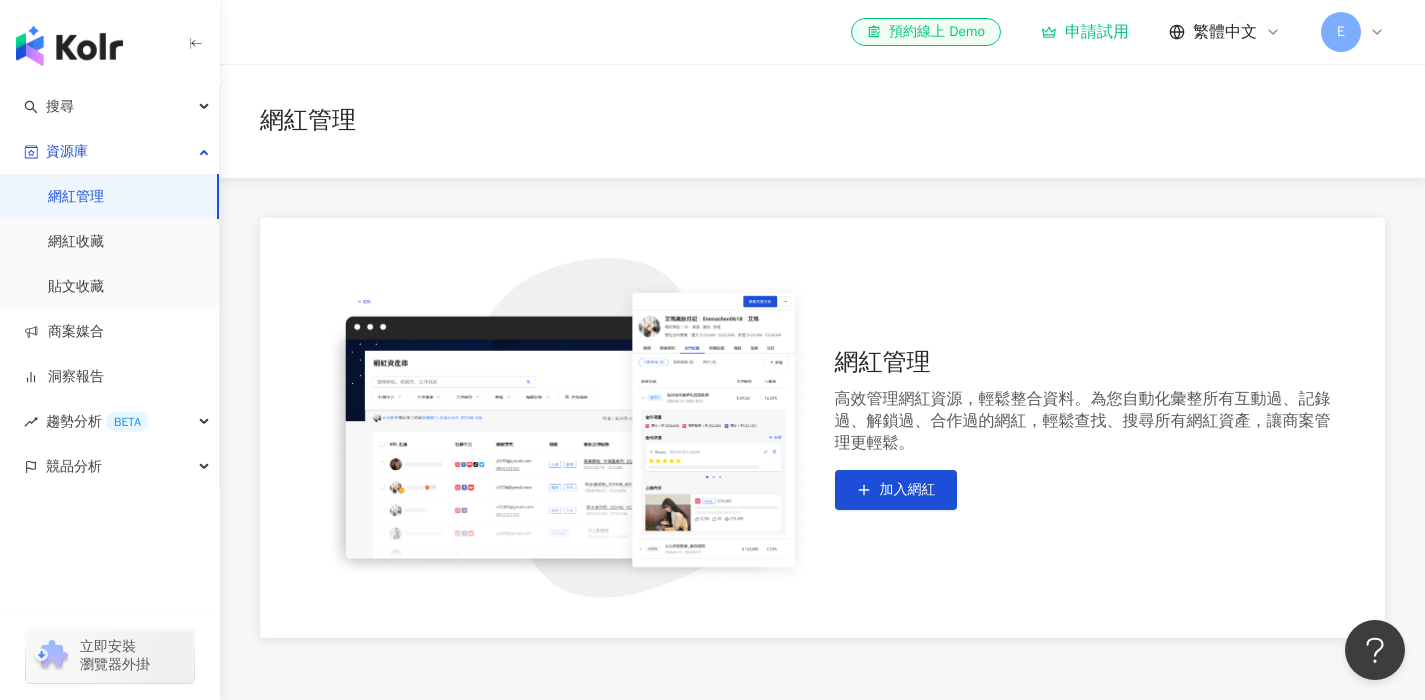 click on "網紅管理" at bounding box center [76, 197] 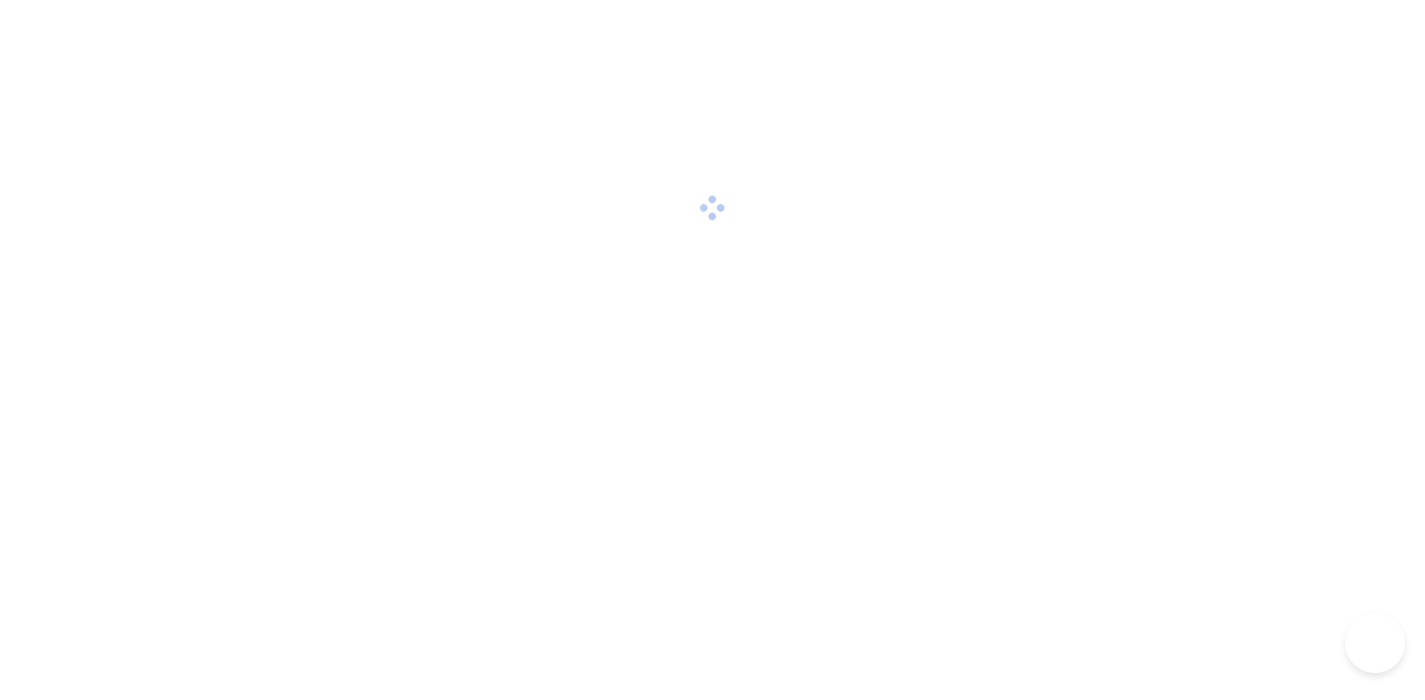 scroll, scrollTop: 0, scrollLeft: 0, axis: both 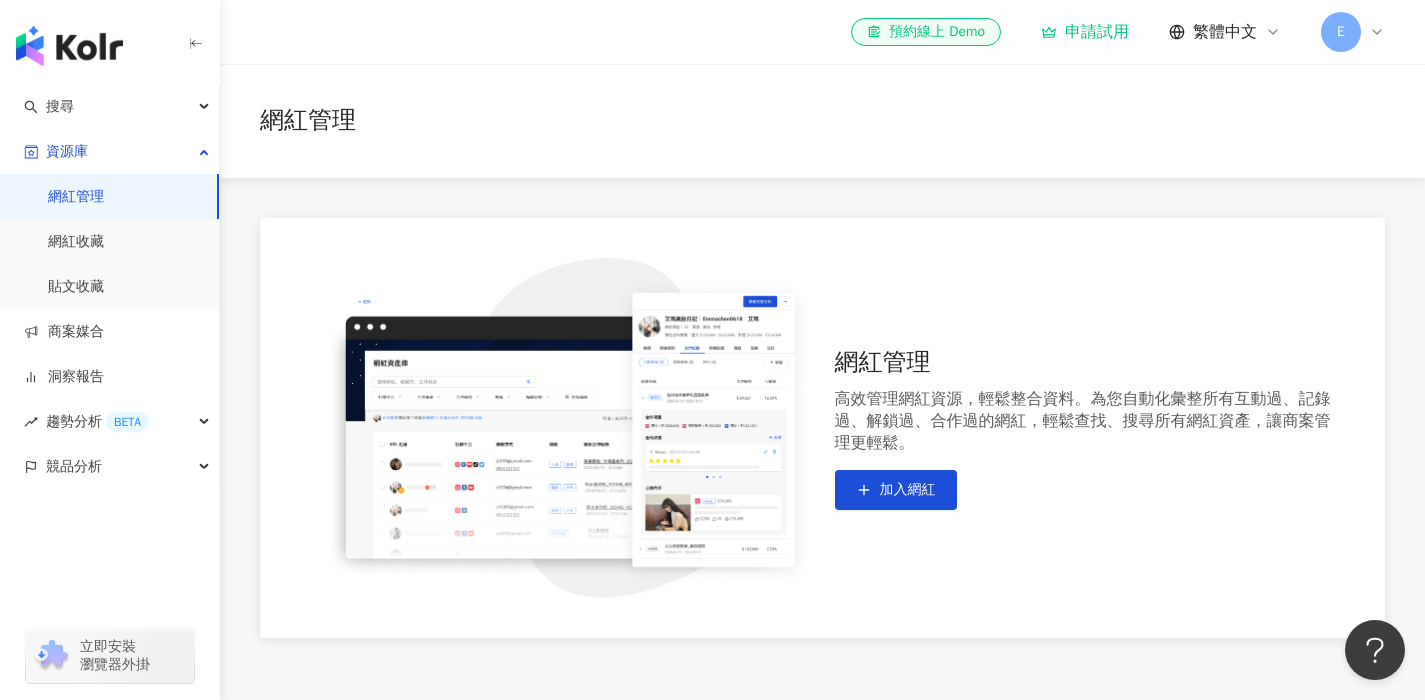 click on "E" at bounding box center [1341, 32] 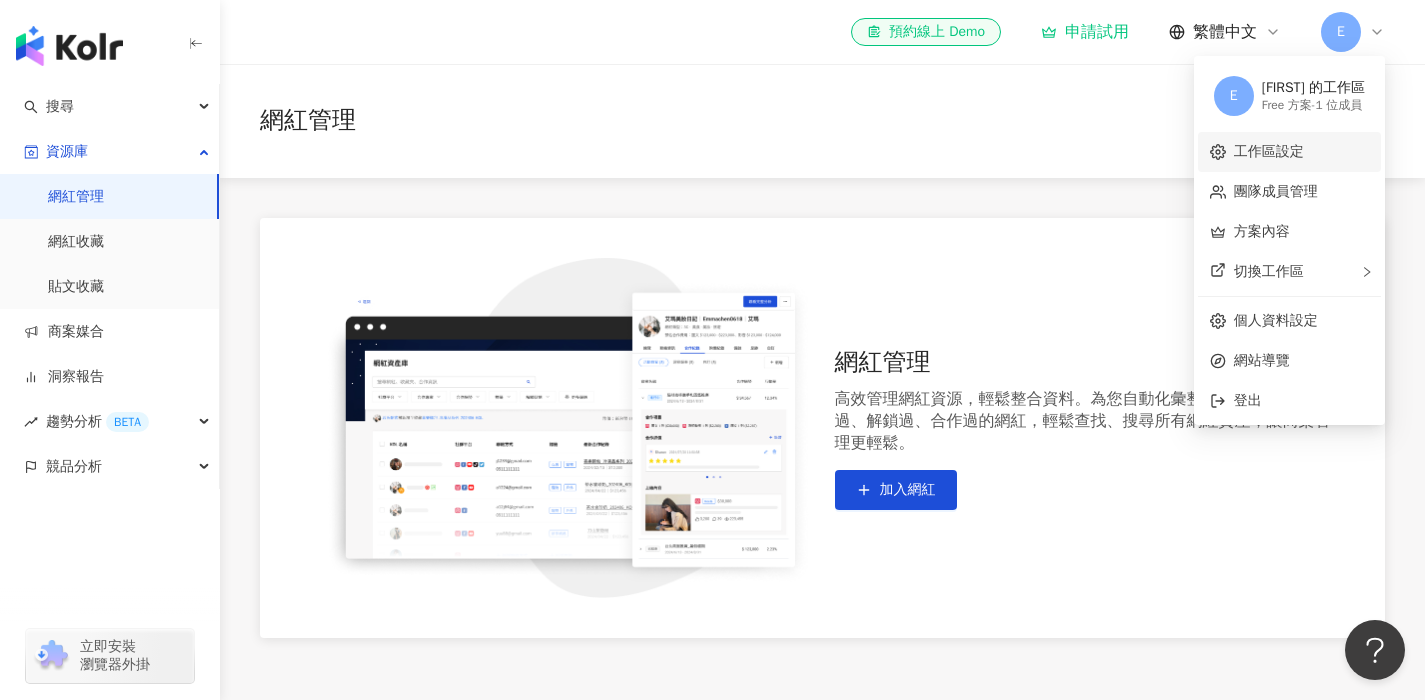 click on "工作區設定" at bounding box center (1269, 151) 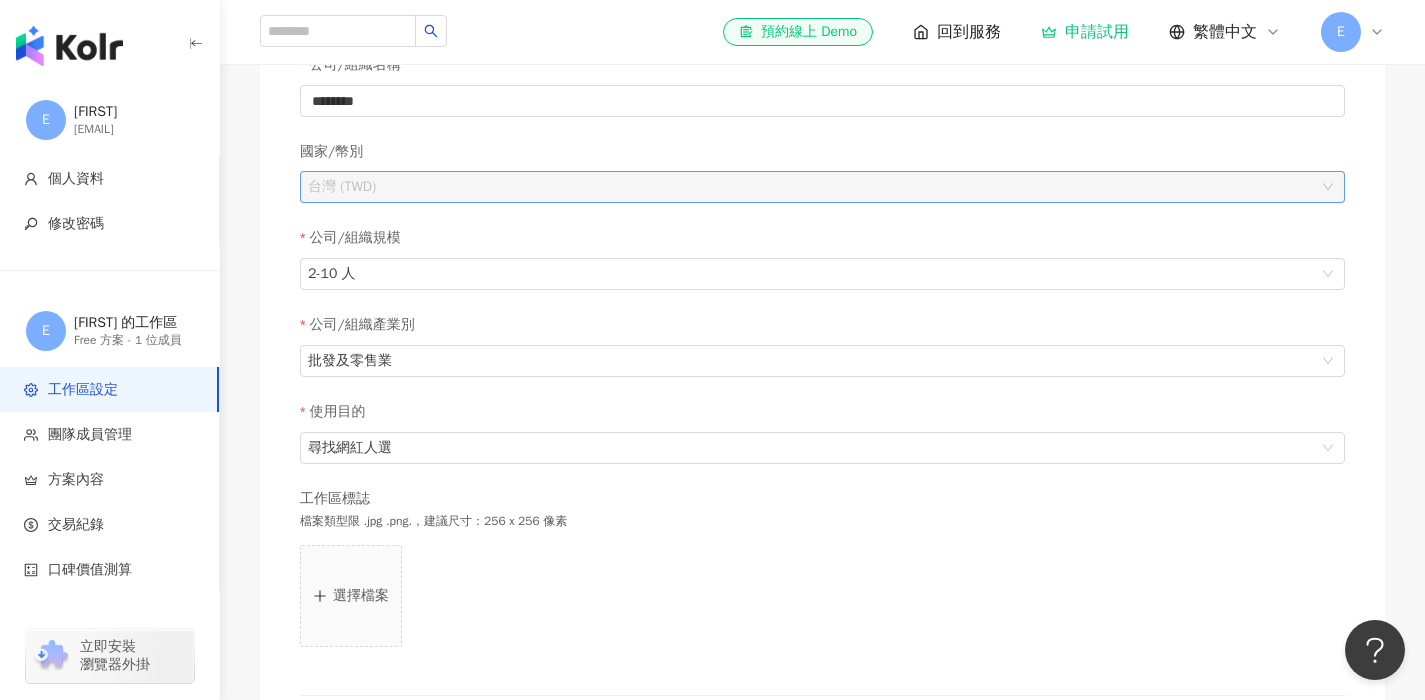 scroll, scrollTop: 260, scrollLeft: 0, axis: vertical 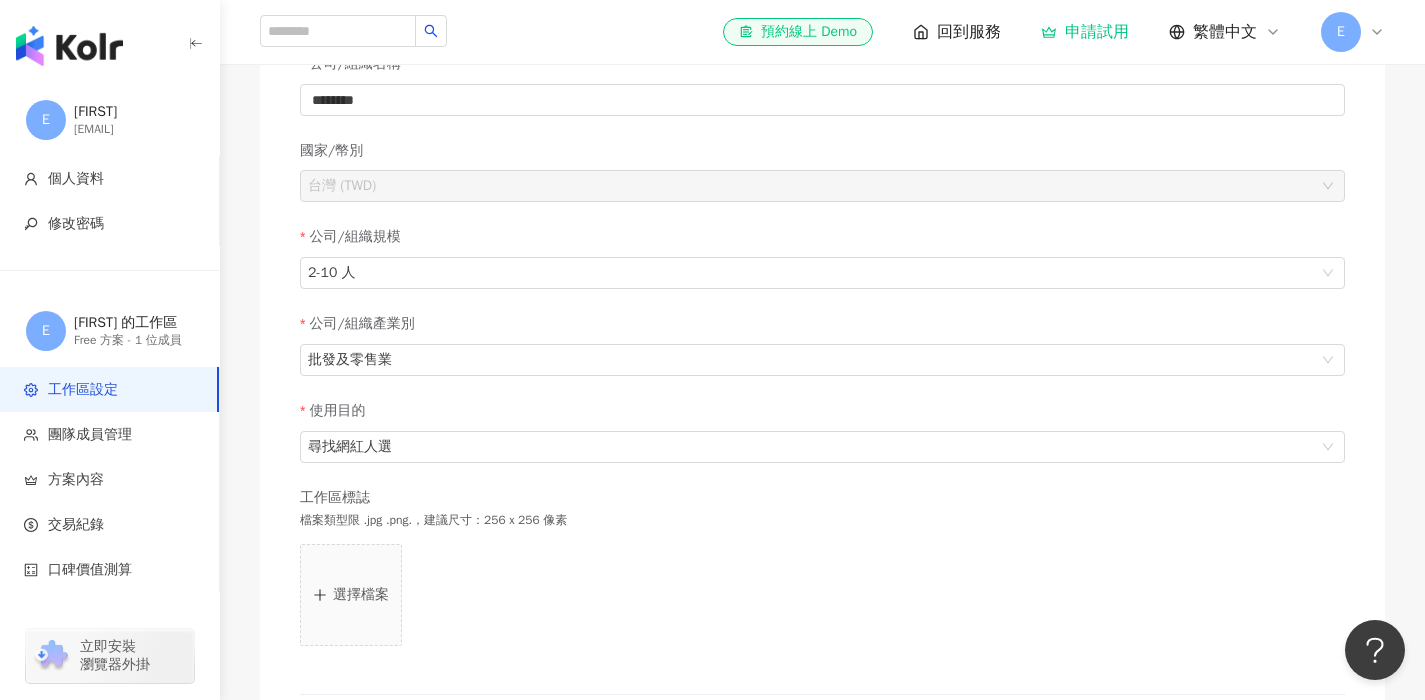 click on "E" at bounding box center (1341, 32) 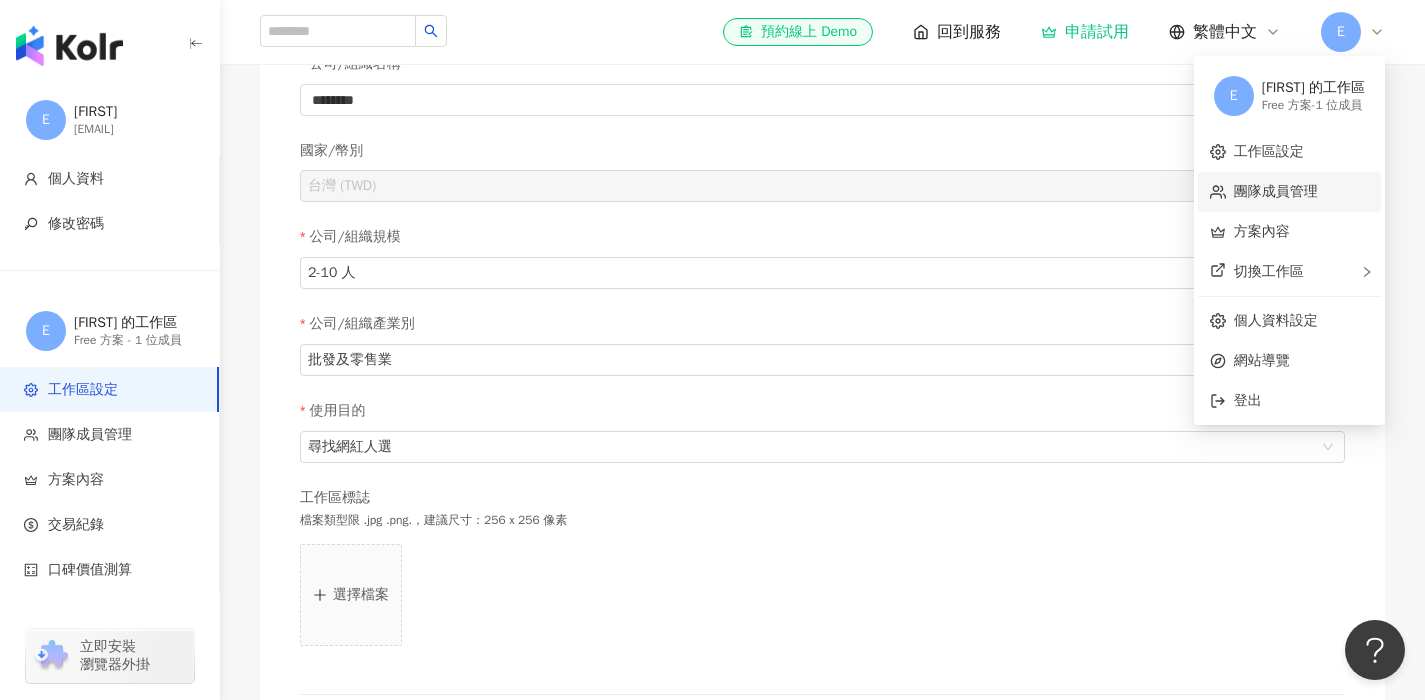 click on "團隊成員管理" at bounding box center [1276, 191] 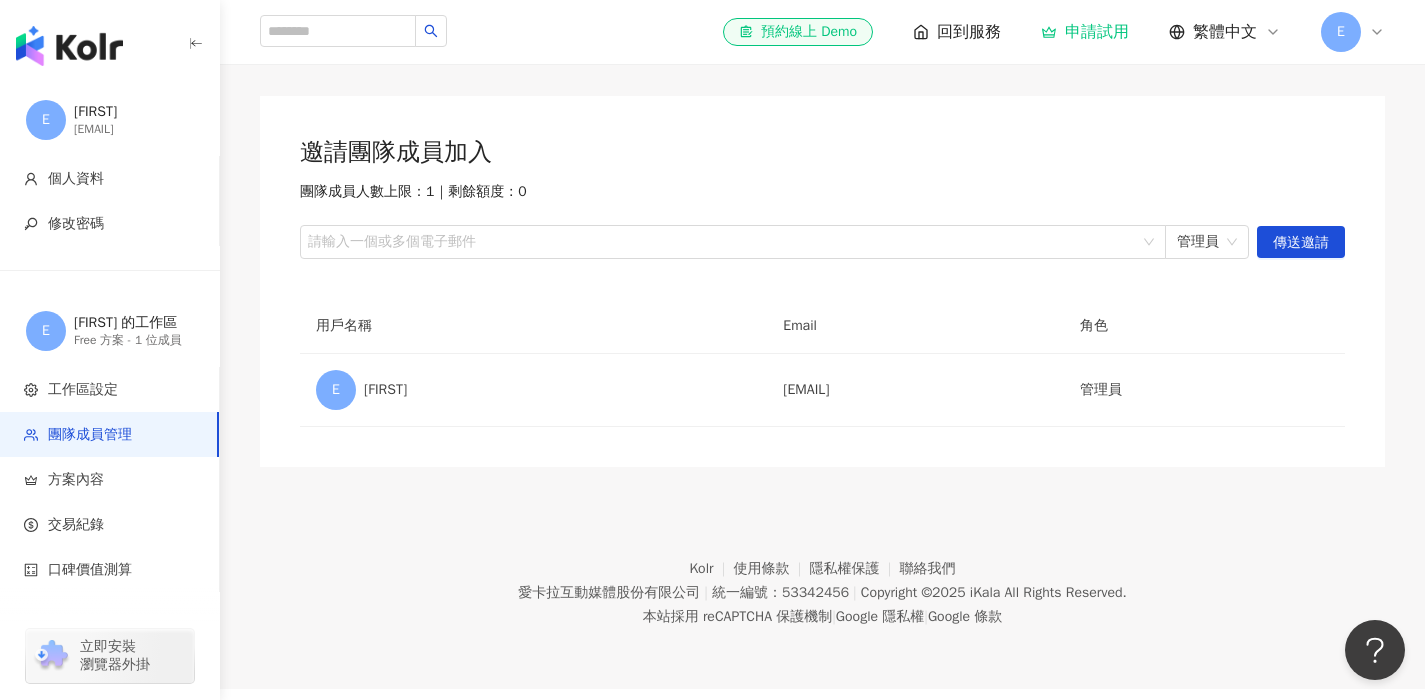 scroll, scrollTop: 92, scrollLeft: 0, axis: vertical 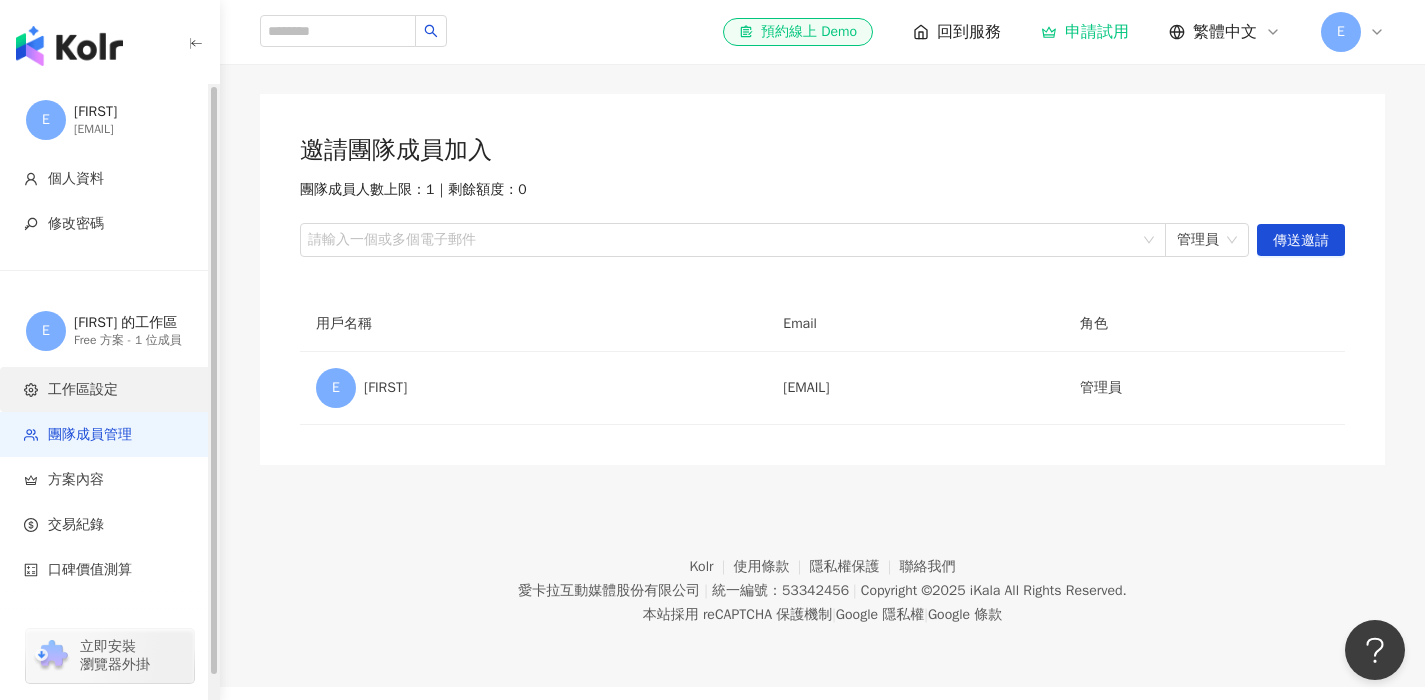 click on "工作區設定" at bounding box center [109, 389] 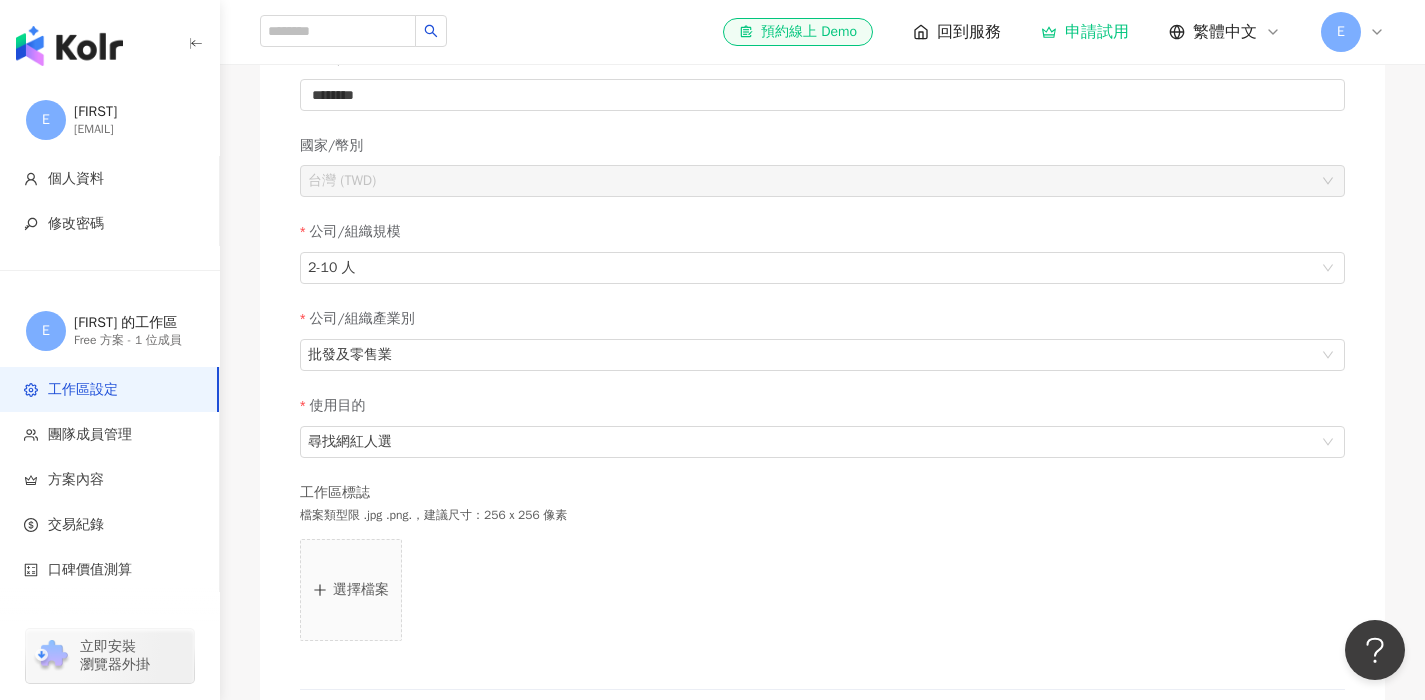 scroll, scrollTop: 509, scrollLeft: 0, axis: vertical 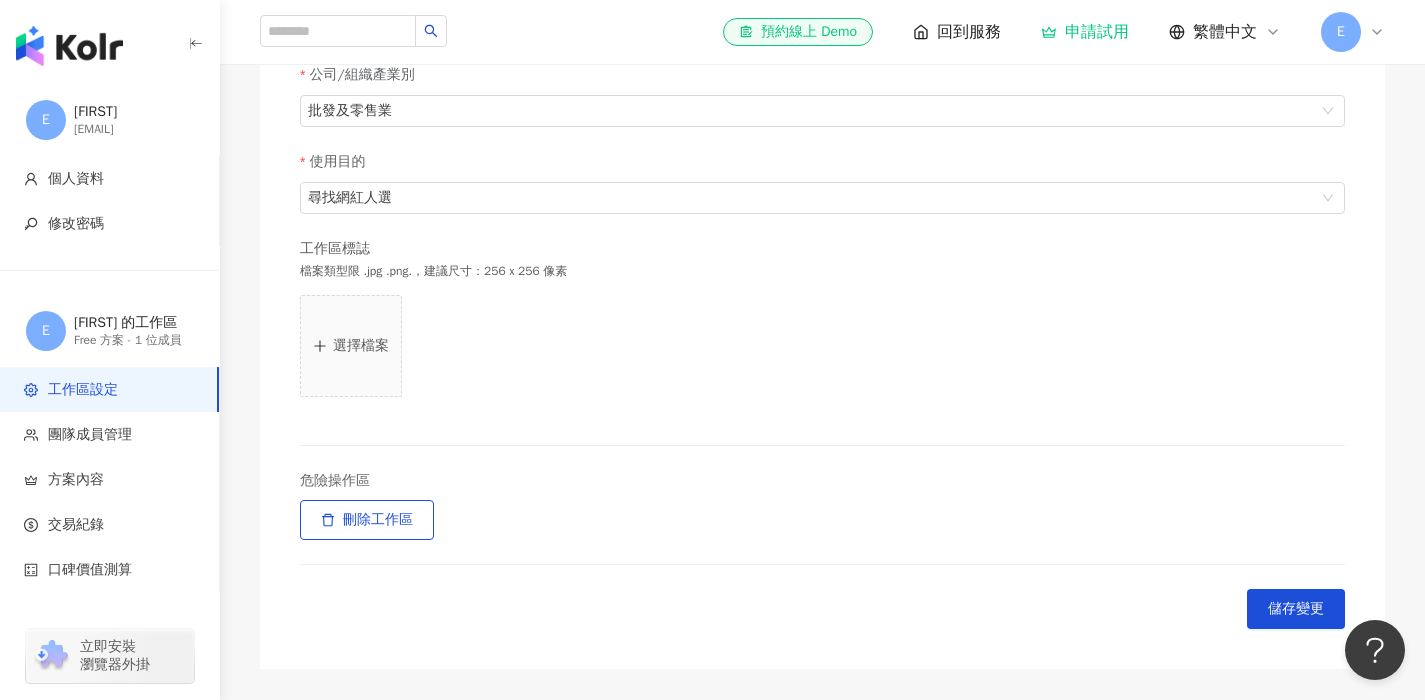 click on "E" at bounding box center [1341, 32] 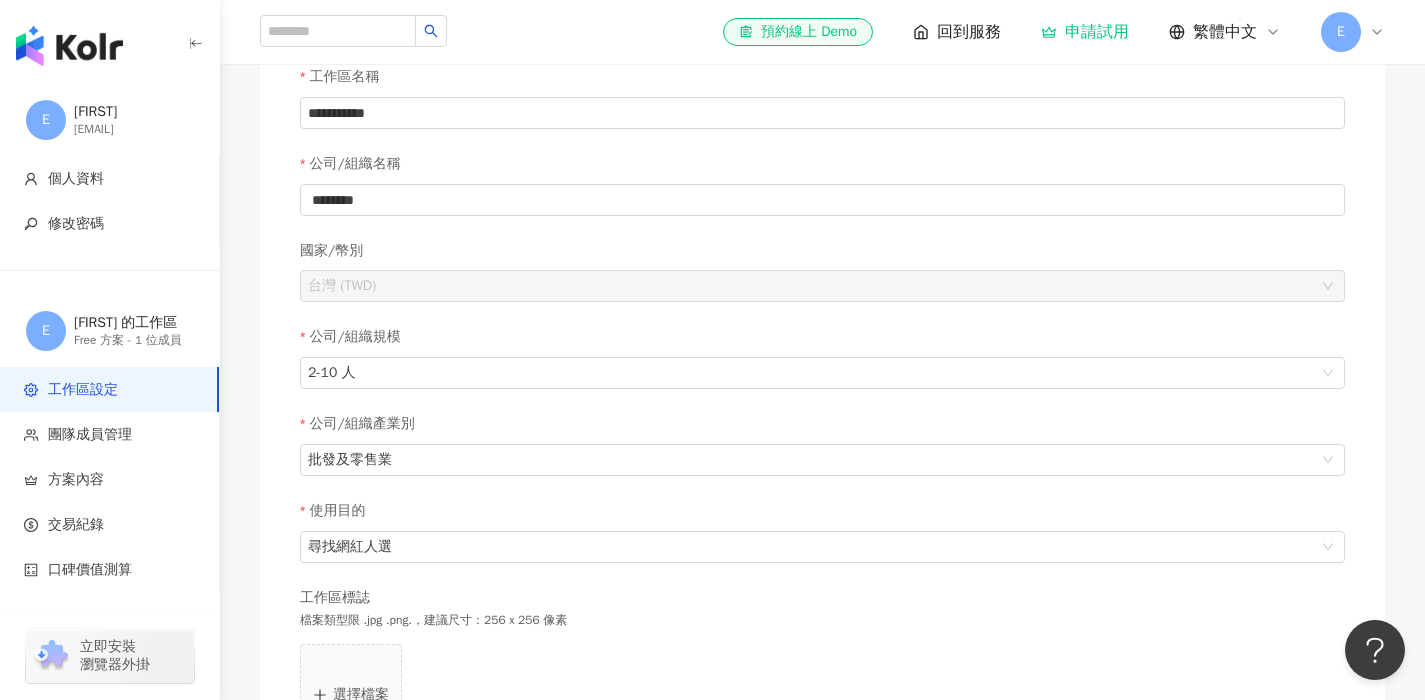 scroll, scrollTop: 79, scrollLeft: 0, axis: vertical 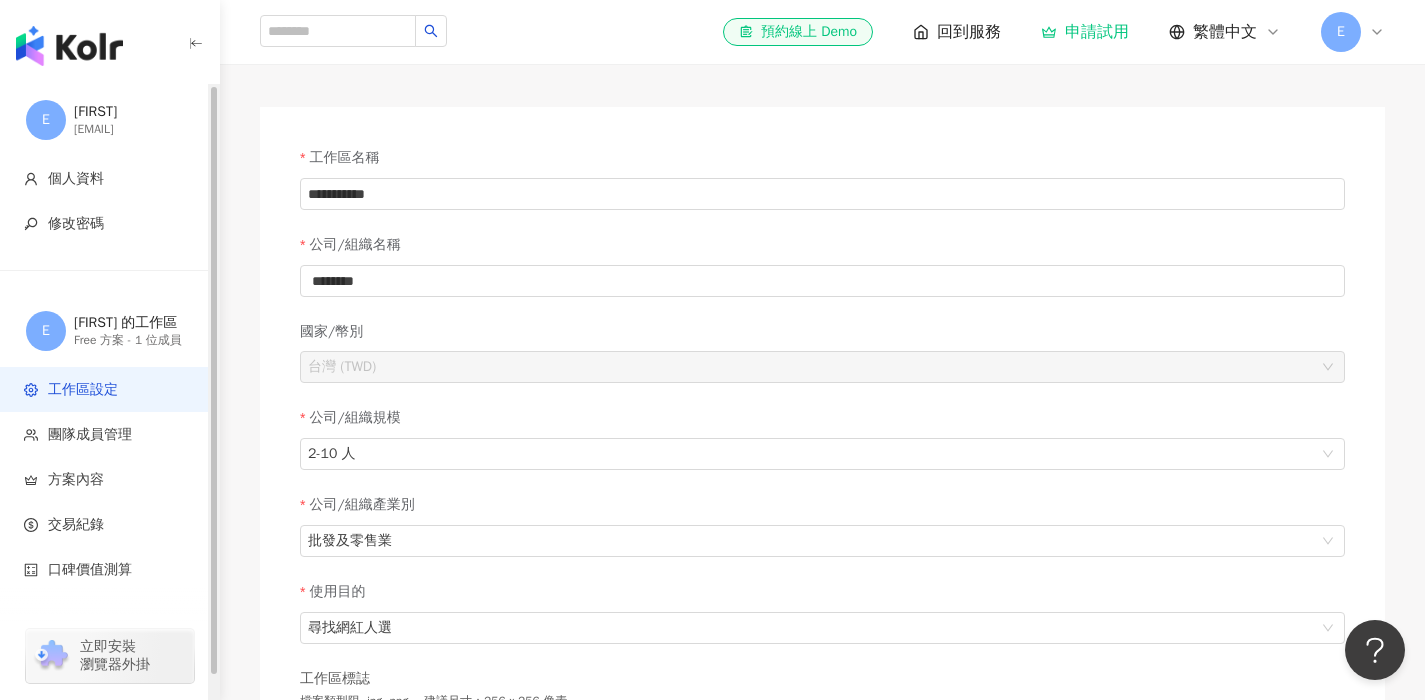 click at bounding box center (69, 46) 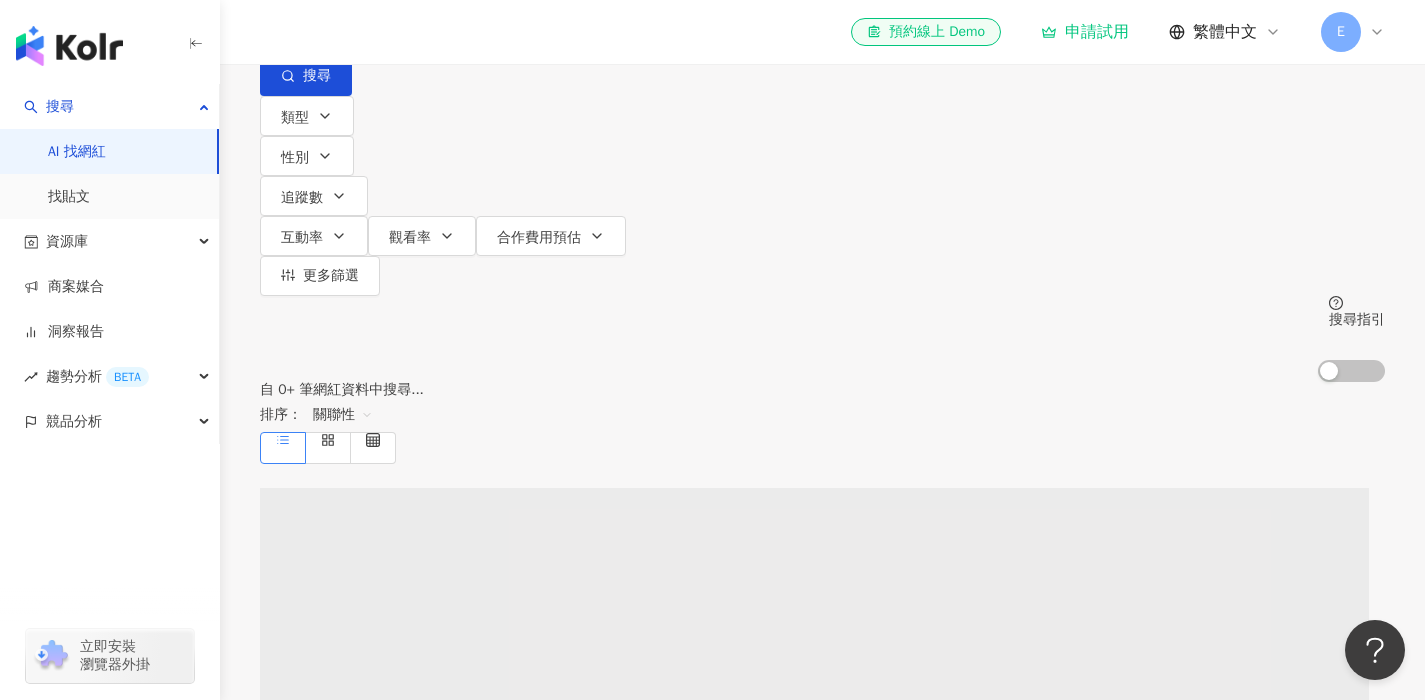 scroll, scrollTop: 0, scrollLeft: 0, axis: both 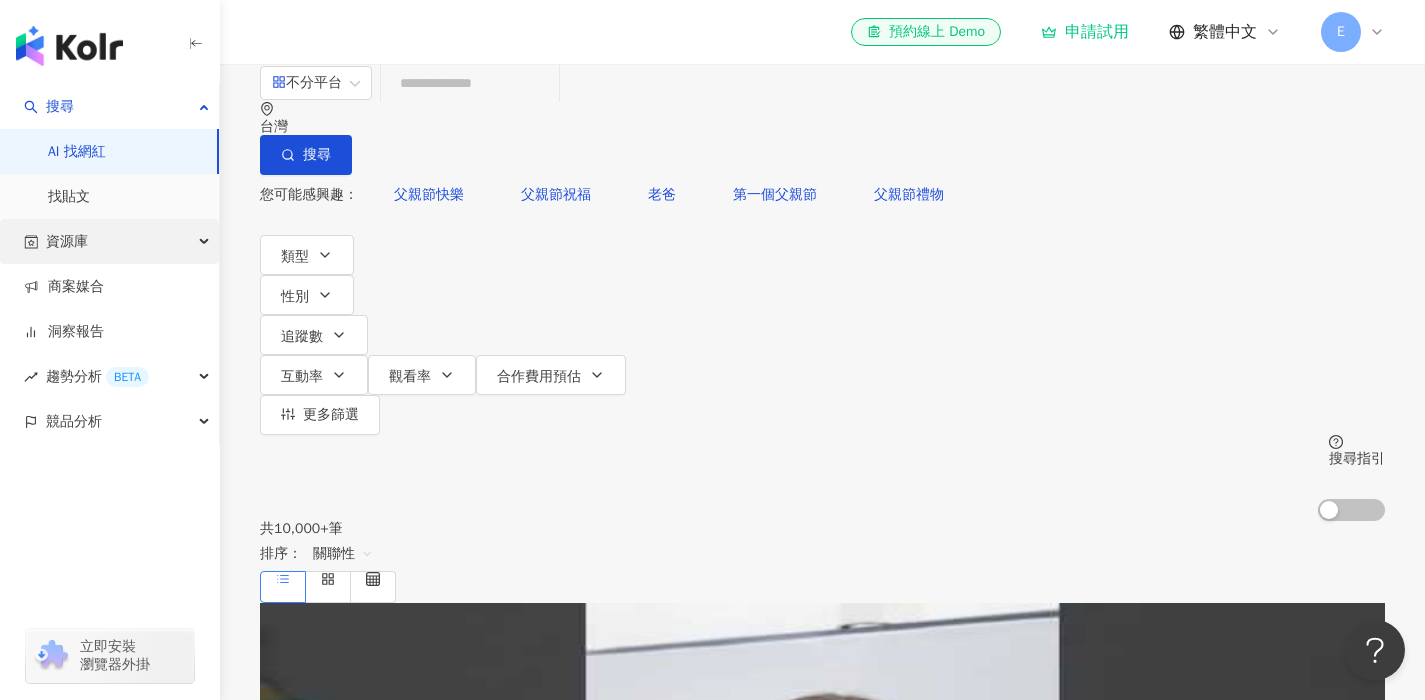 click on "資源庫" at bounding box center [109, 241] 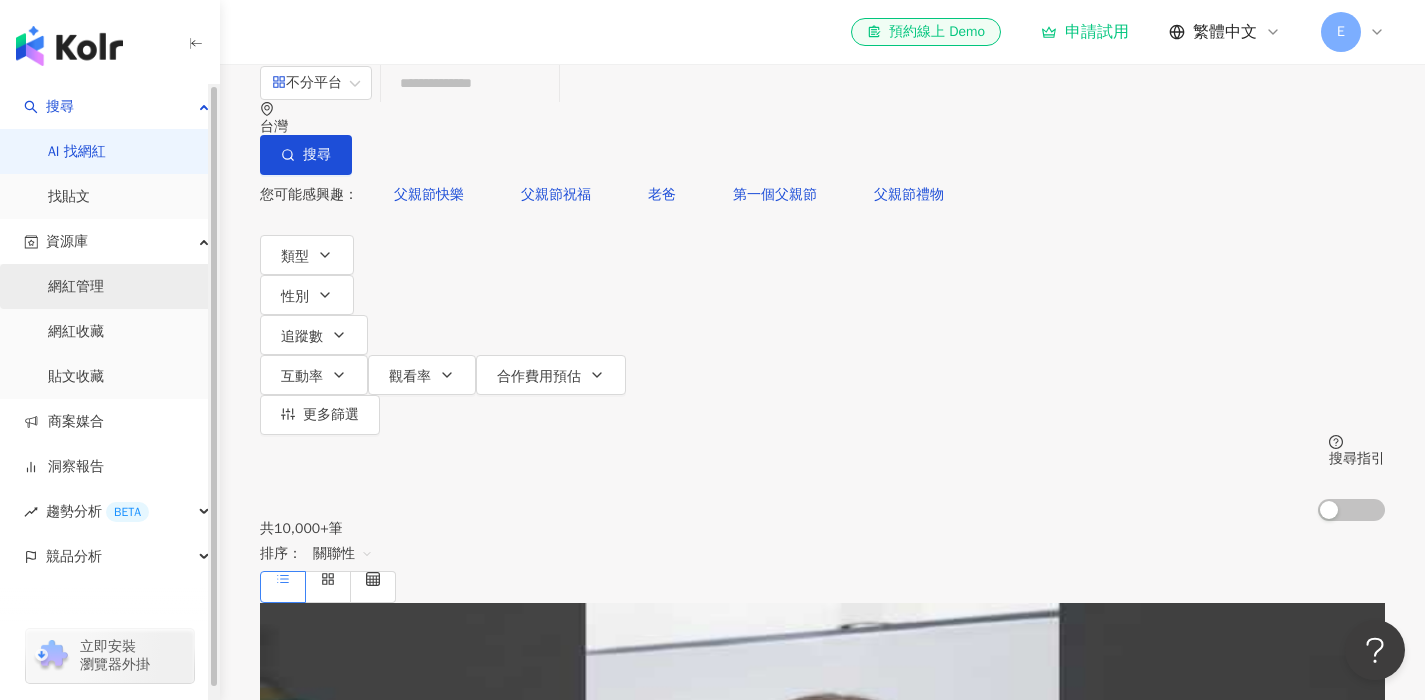 click on "網紅管理" at bounding box center (76, 287) 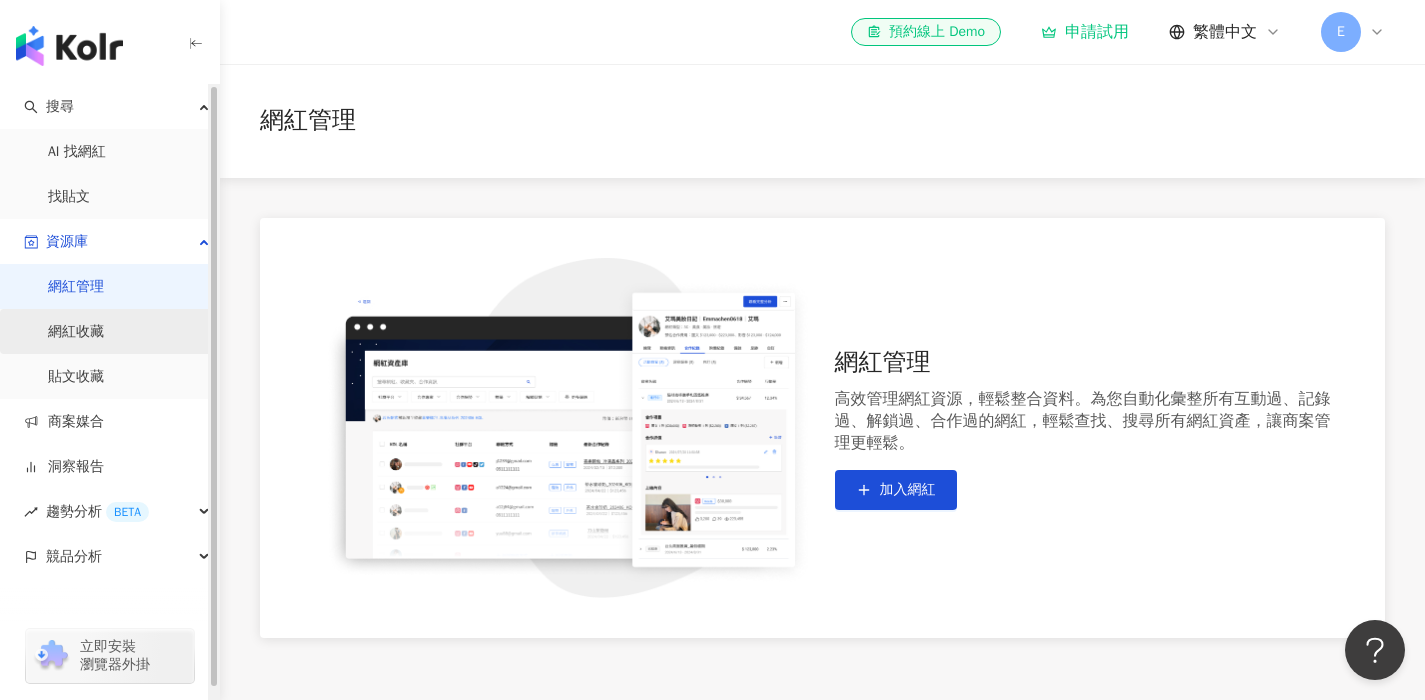 click on "網紅收藏" at bounding box center [76, 332] 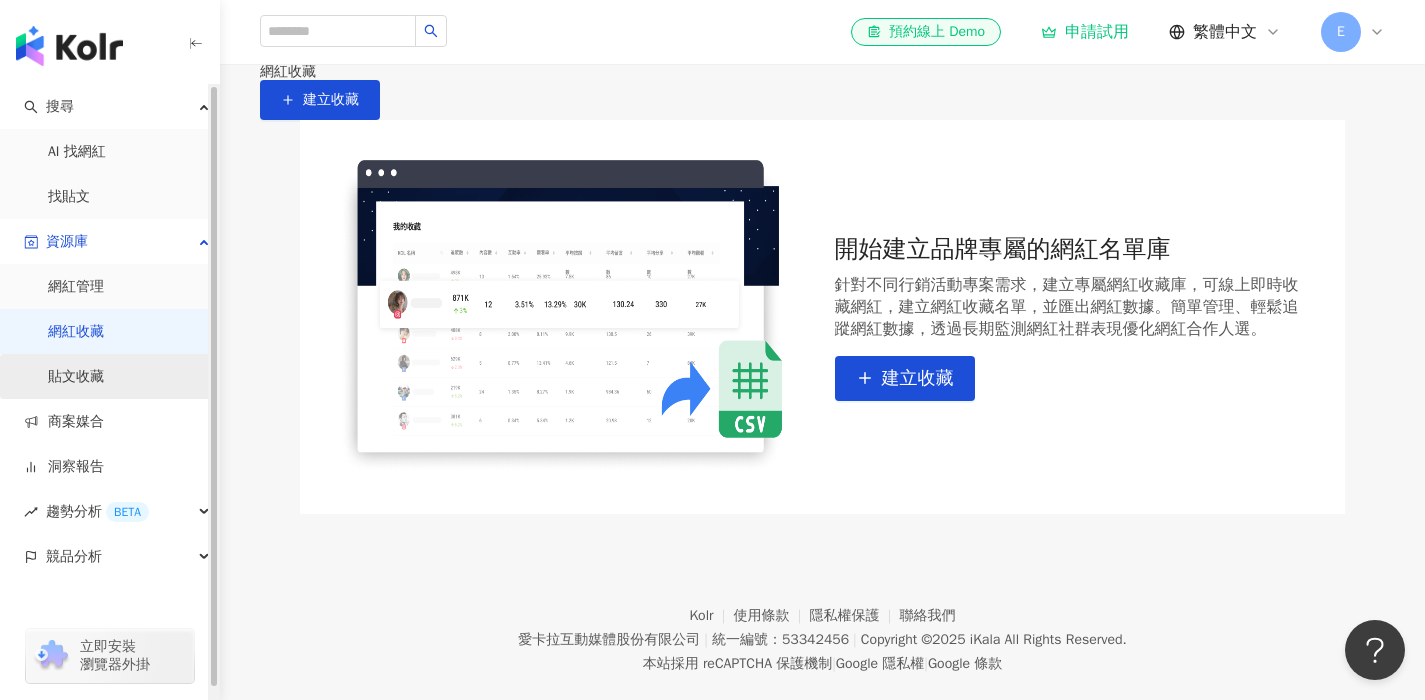 click on "貼文收藏" at bounding box center (76, 377) 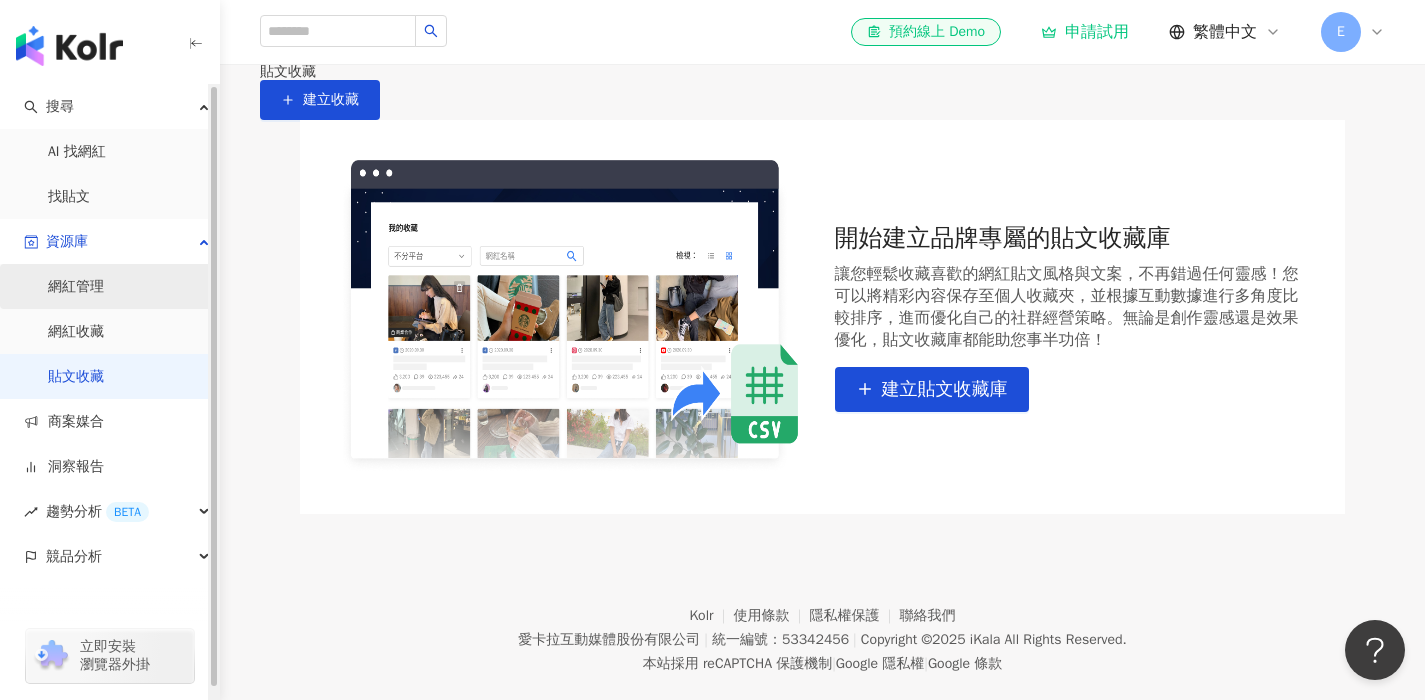 click on "網紅管理" at bounding box center (76, 287) 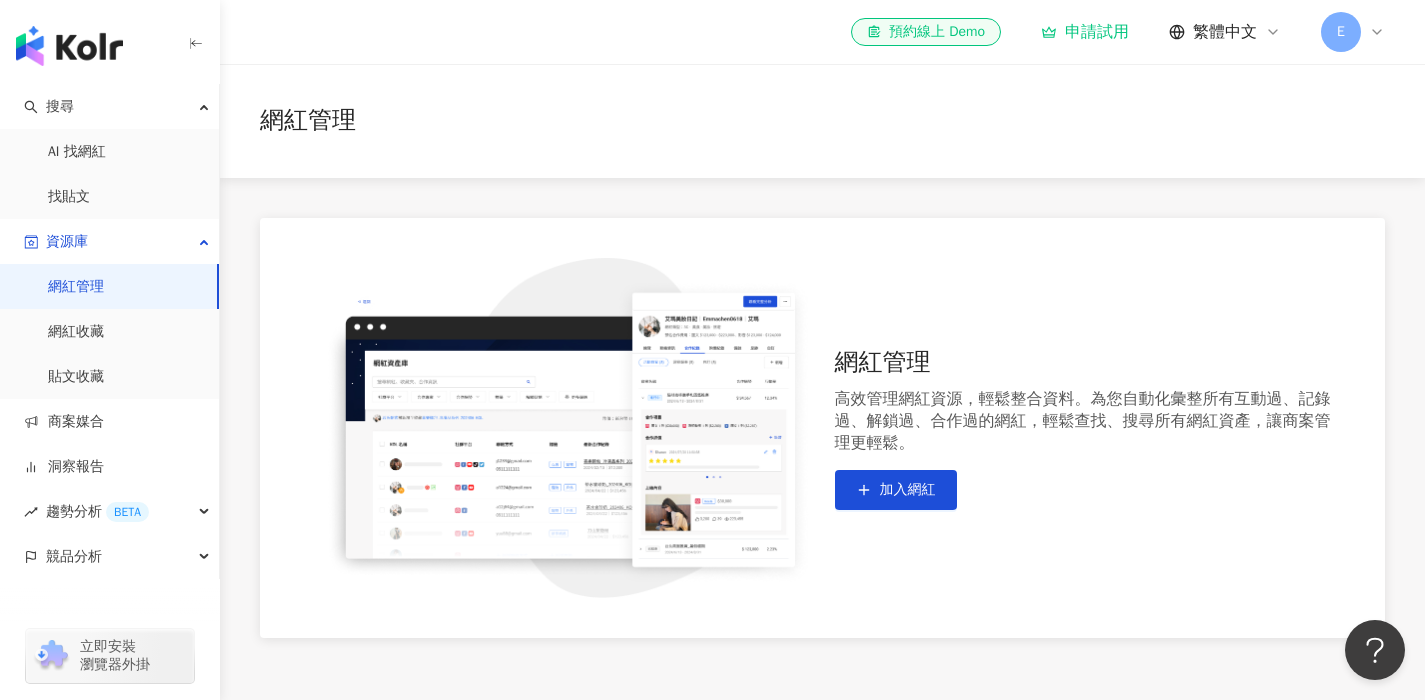 click on "E" at bounding box center [1341, 32] 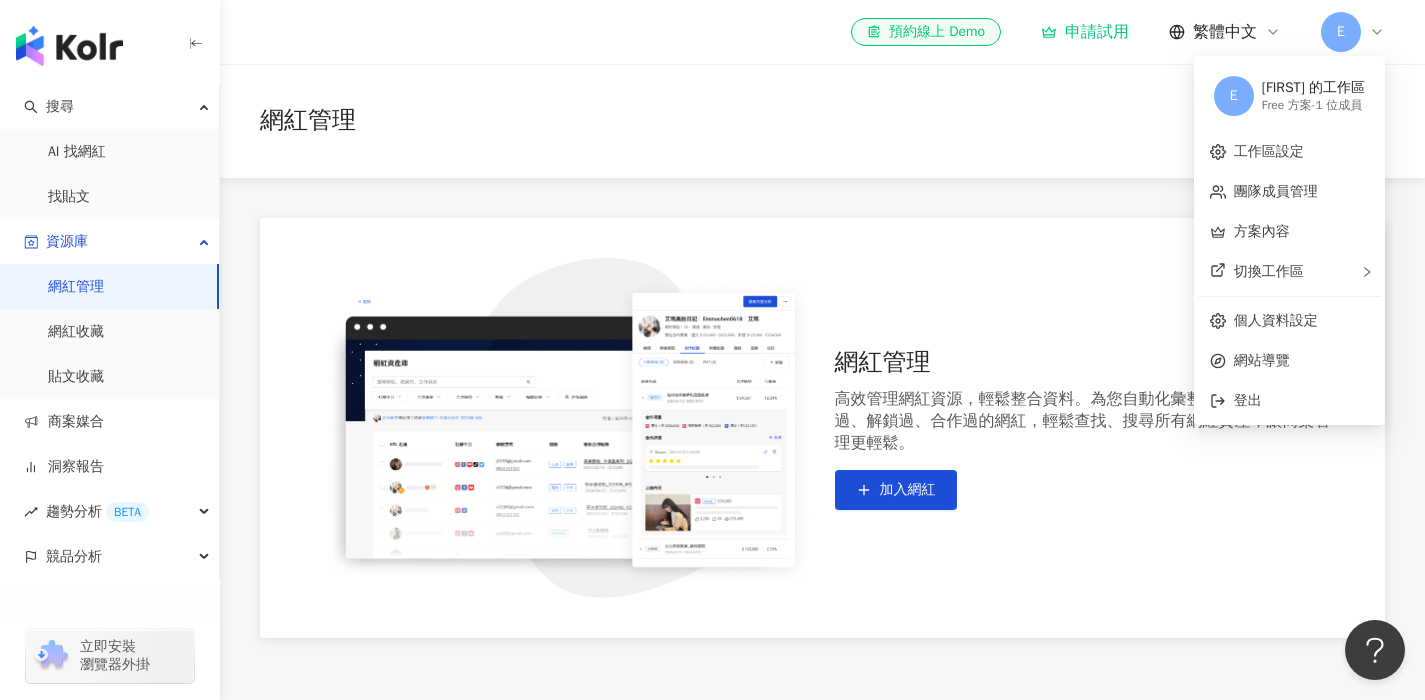 click on "網紅管理" at bounding box center [822, 121] 